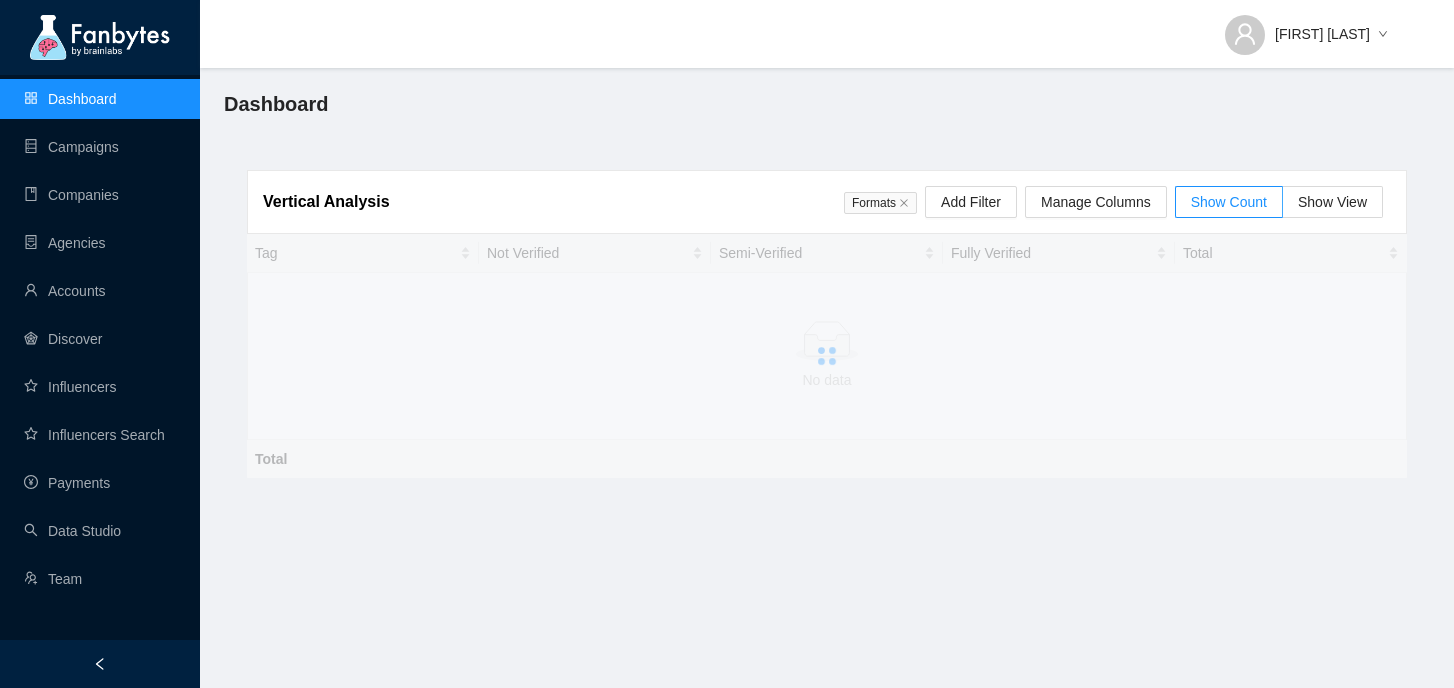 scroll, scrollTop: 0, scrollLeft: 0, axis: both 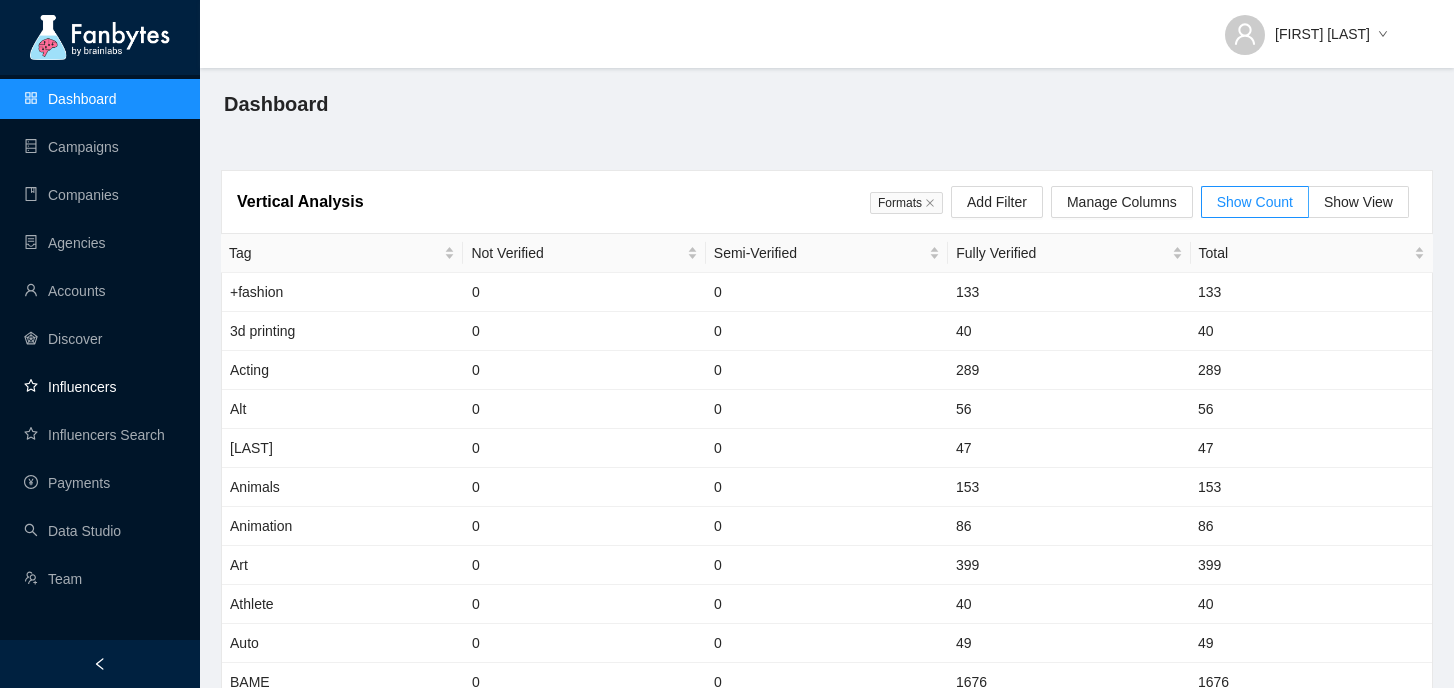 click on "Influencers" at bounding box center (70, 387) 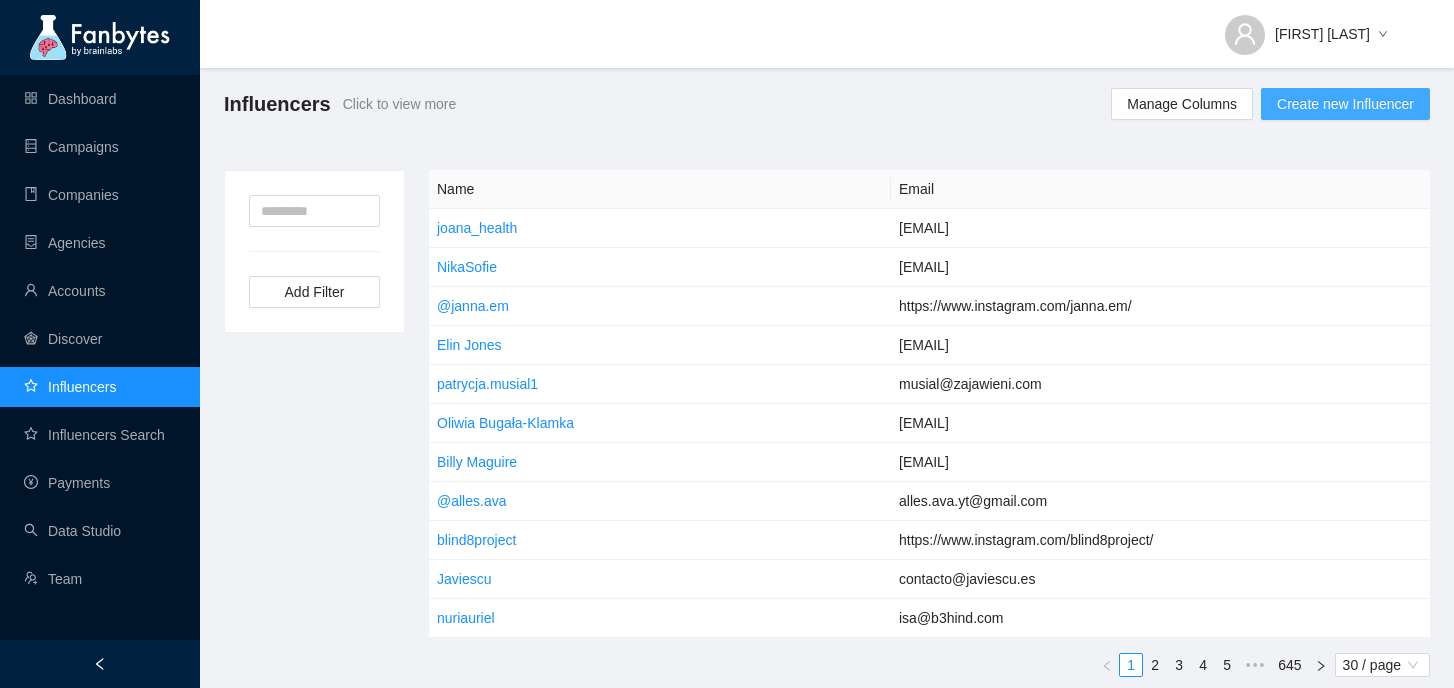 click on "Create new Influencer" at bounding box center [1345, 104] 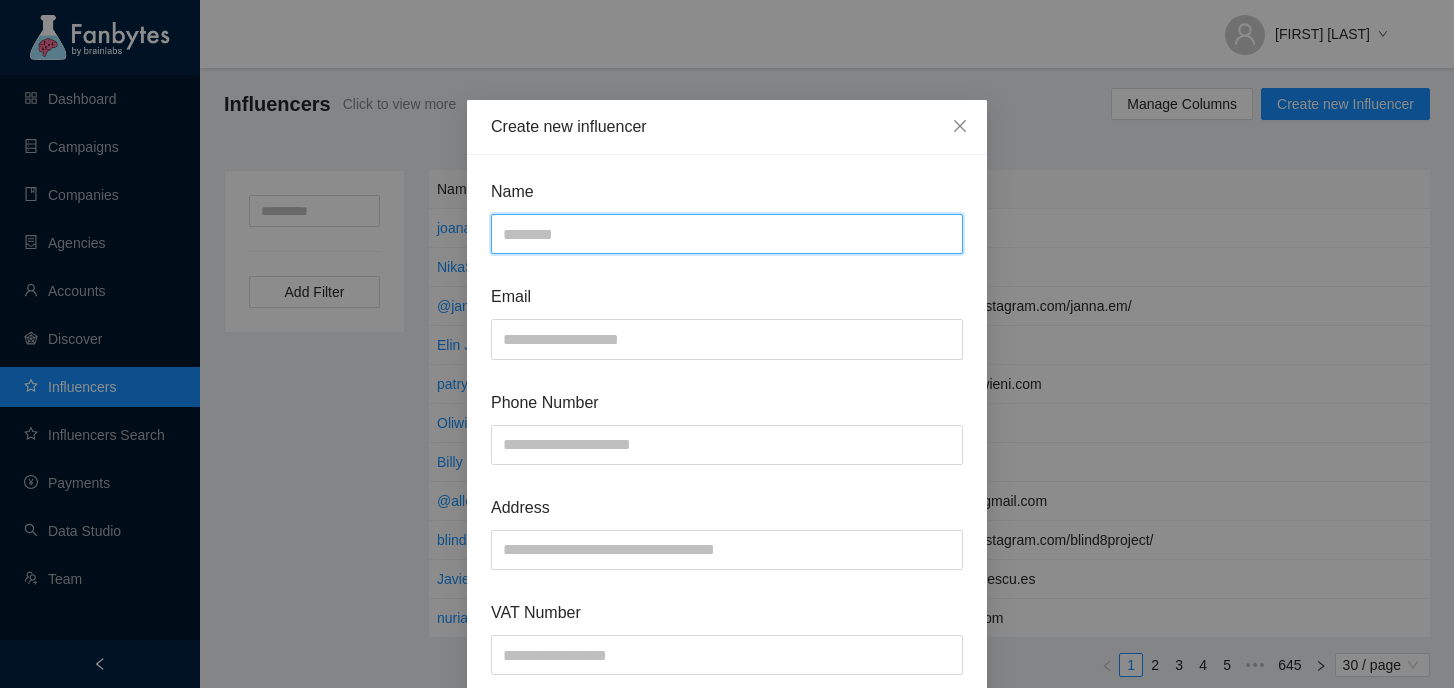 click at bounding box center (727, 234) 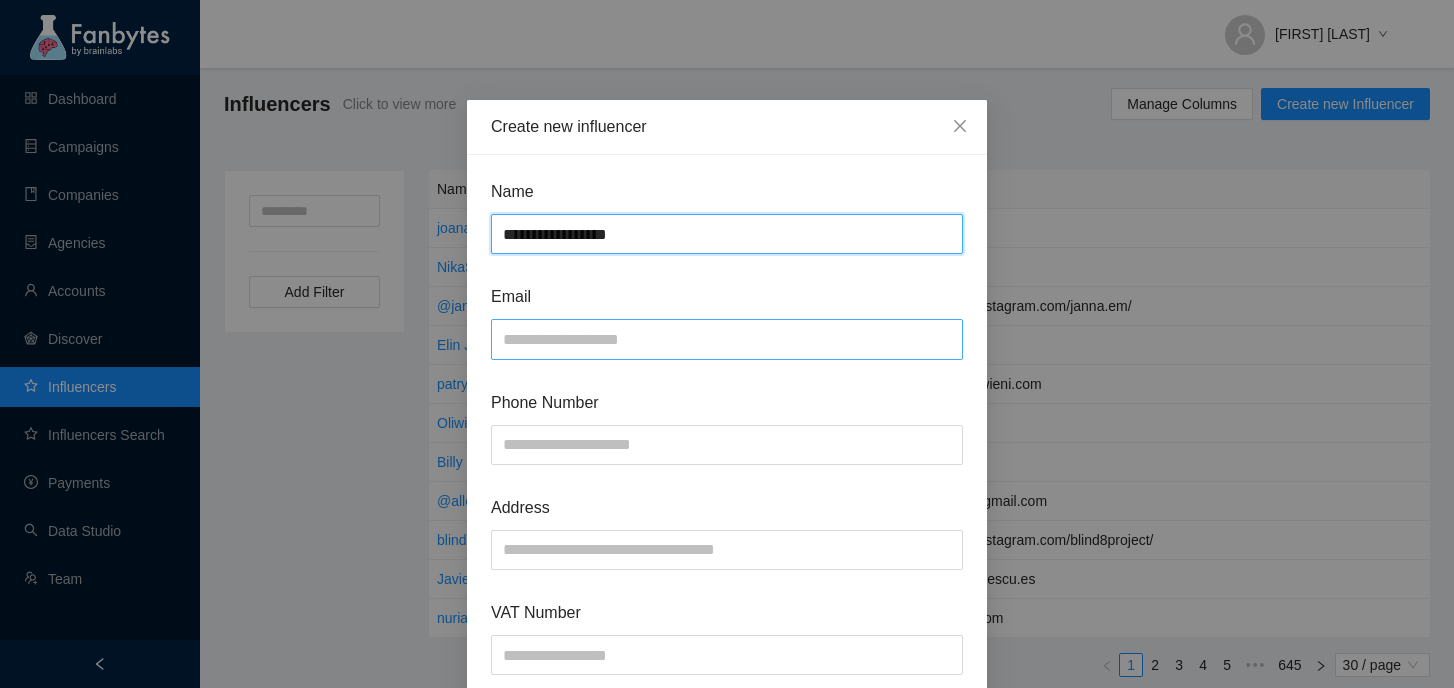 type on "**********" 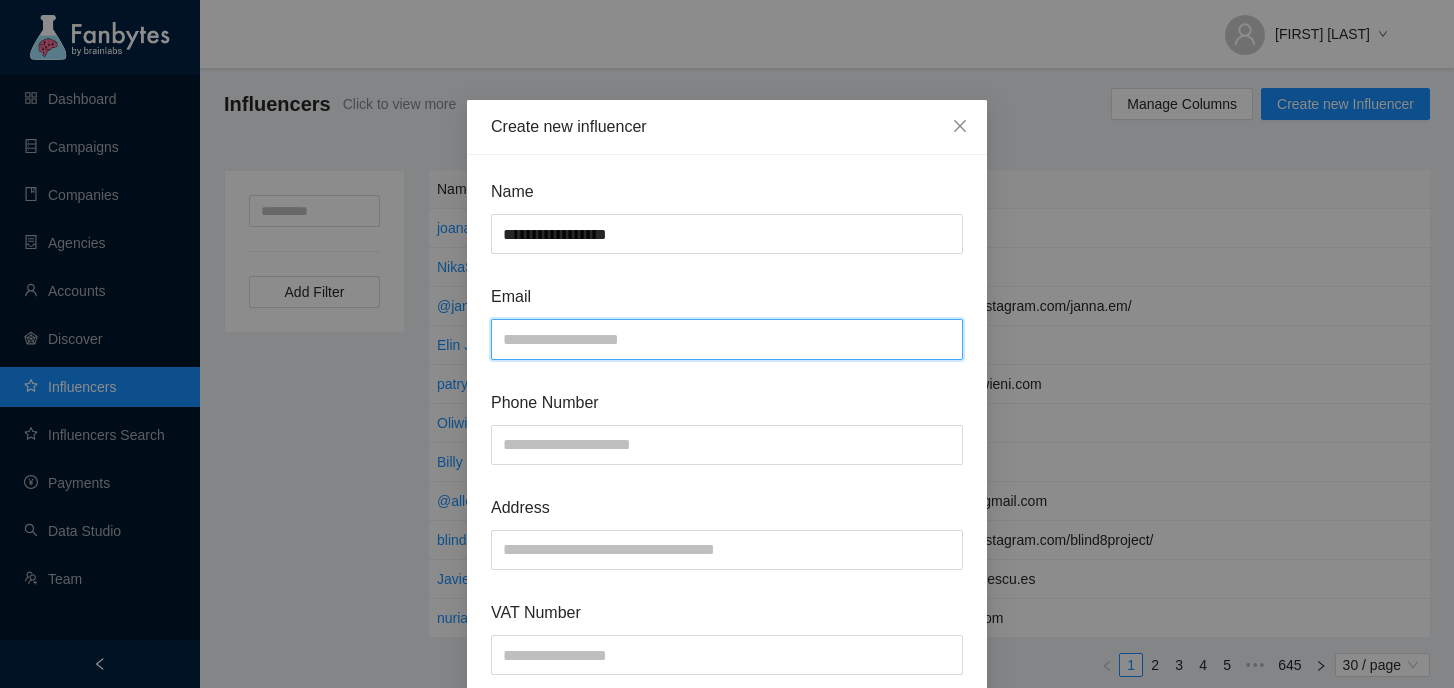 click at bounding box center [727, 339] 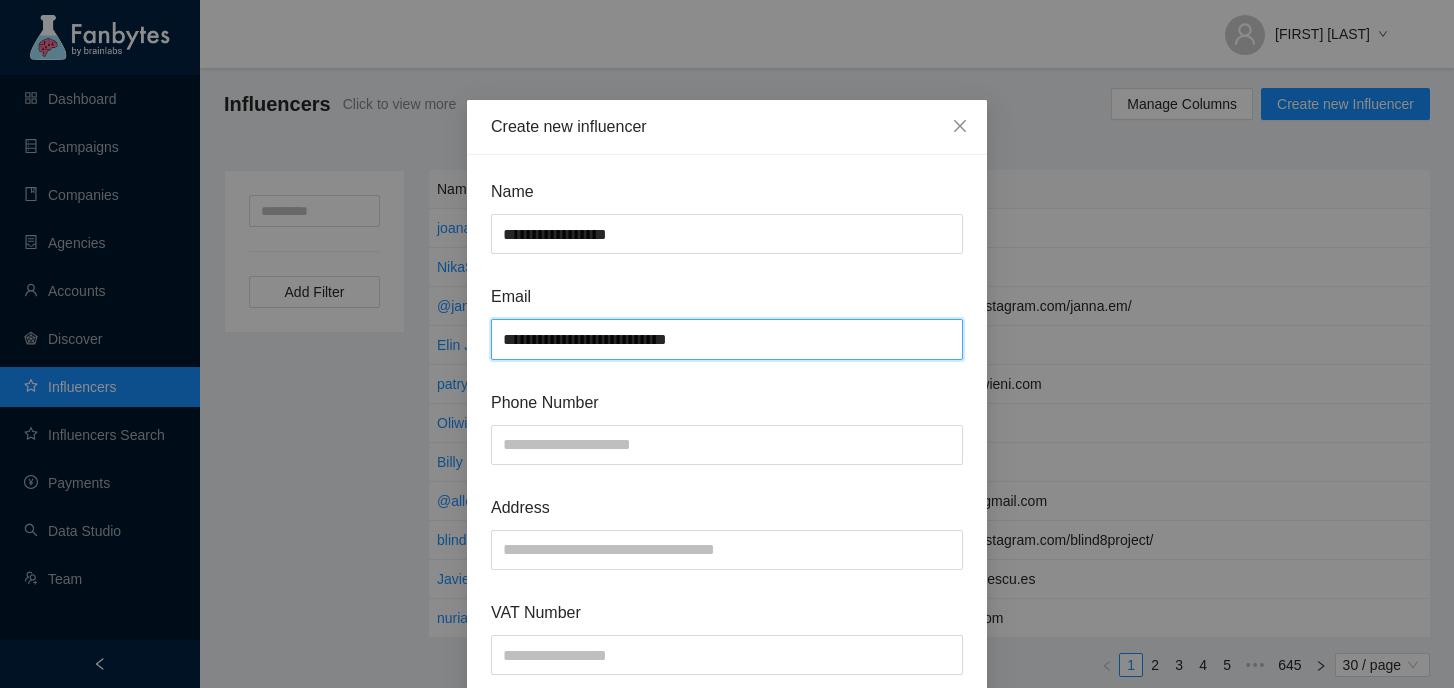 drag, startPoint x: 540, startPoint y: 341, endPoint x: 338, endPoint y: 318, distance: 203.30519 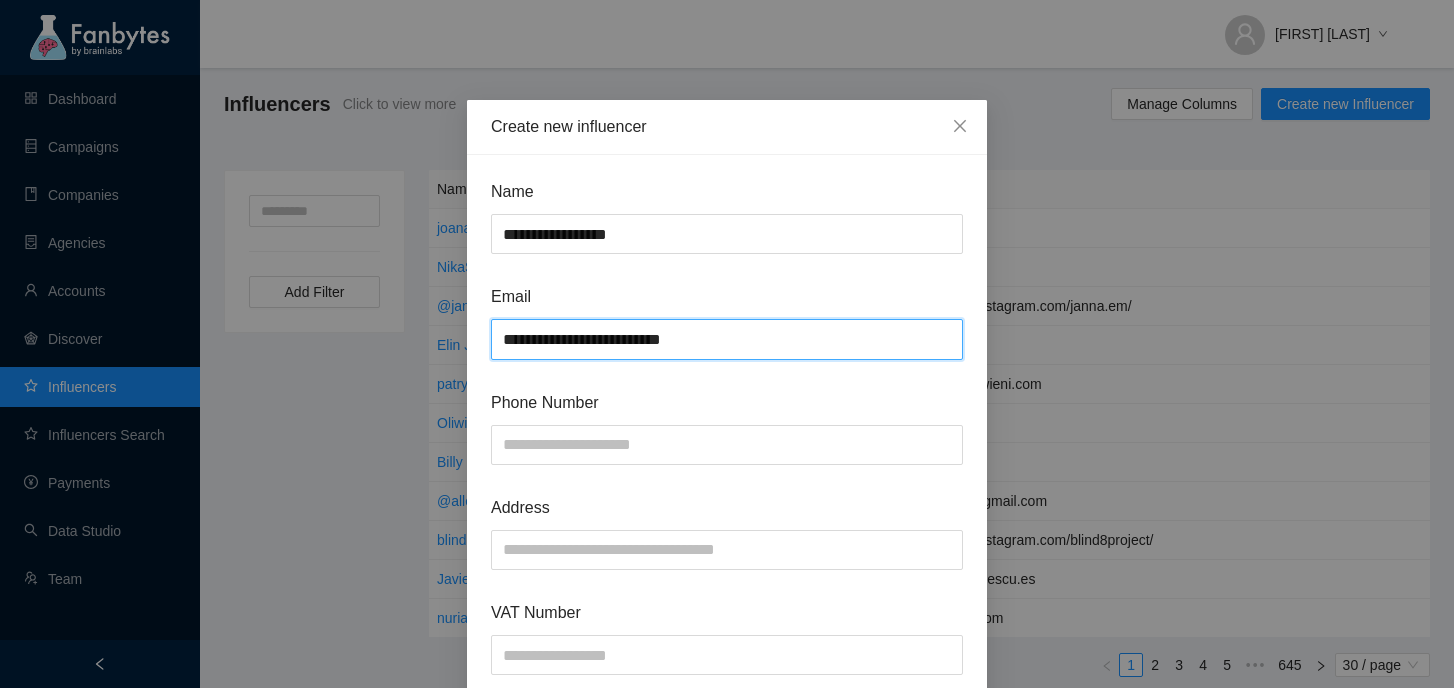 type on "**********" 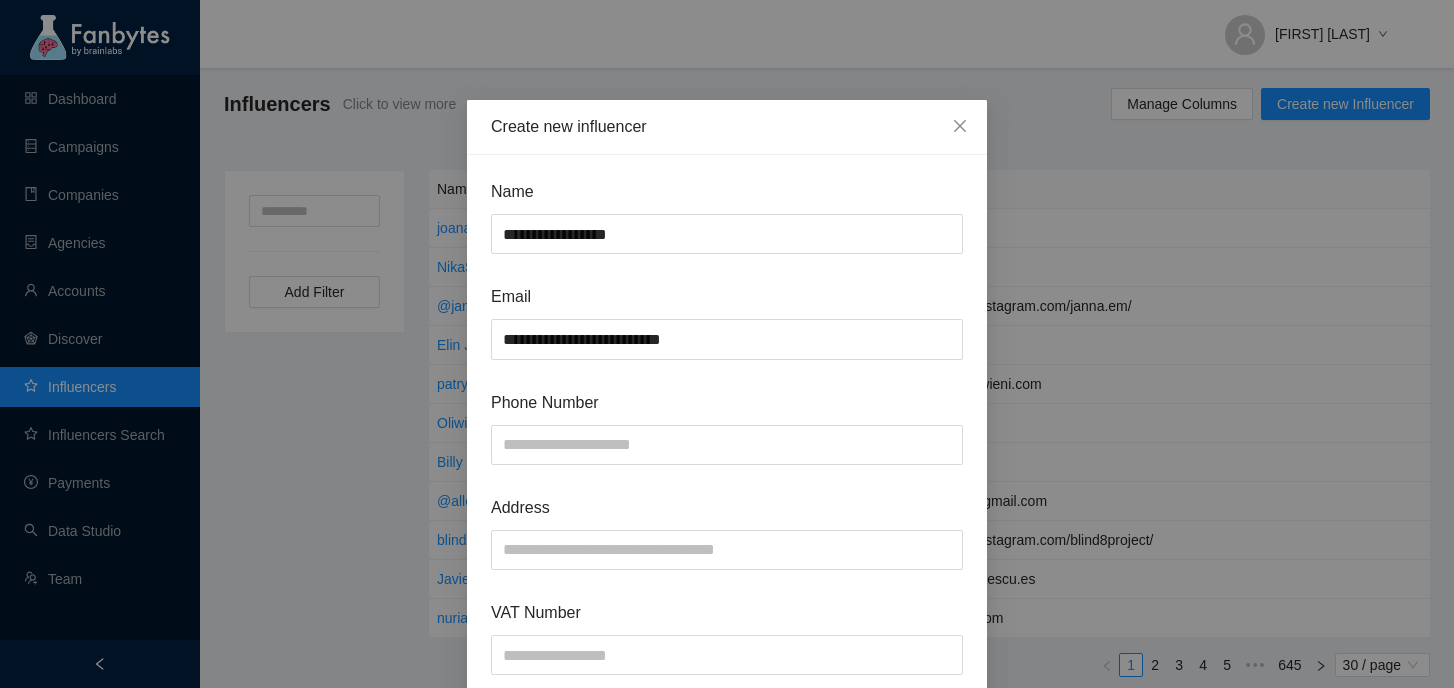 click on "**********" at bounding box center [727, 784] 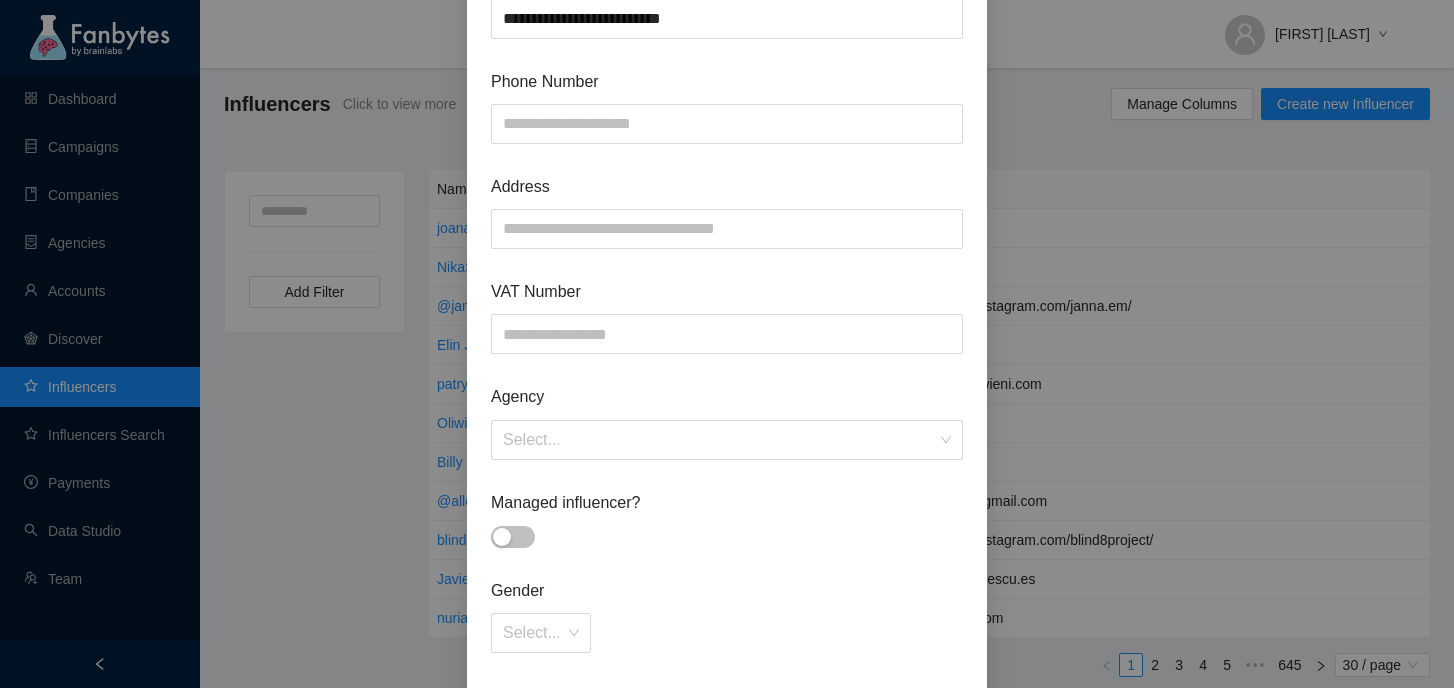 scroll, scrollTop: 352, scrollLeft: 0, axis: vertical 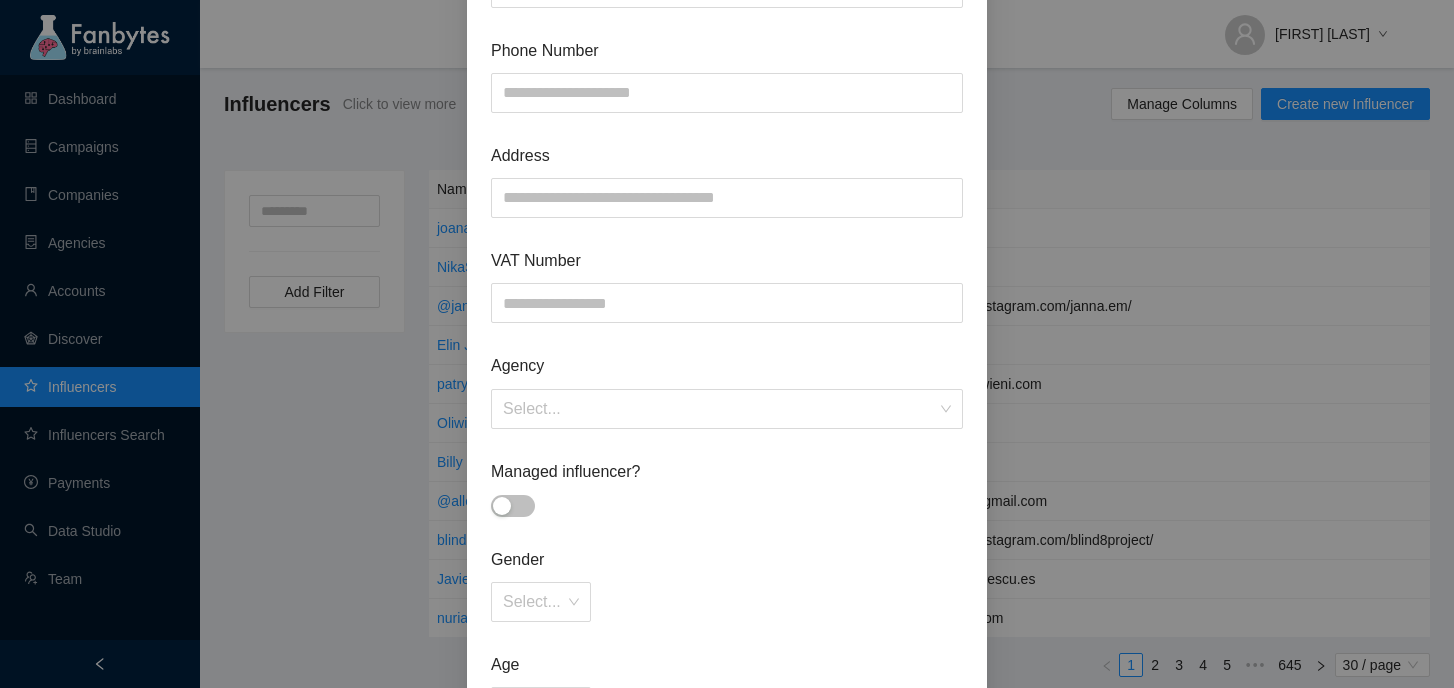 click at bounding box center [513, 506] 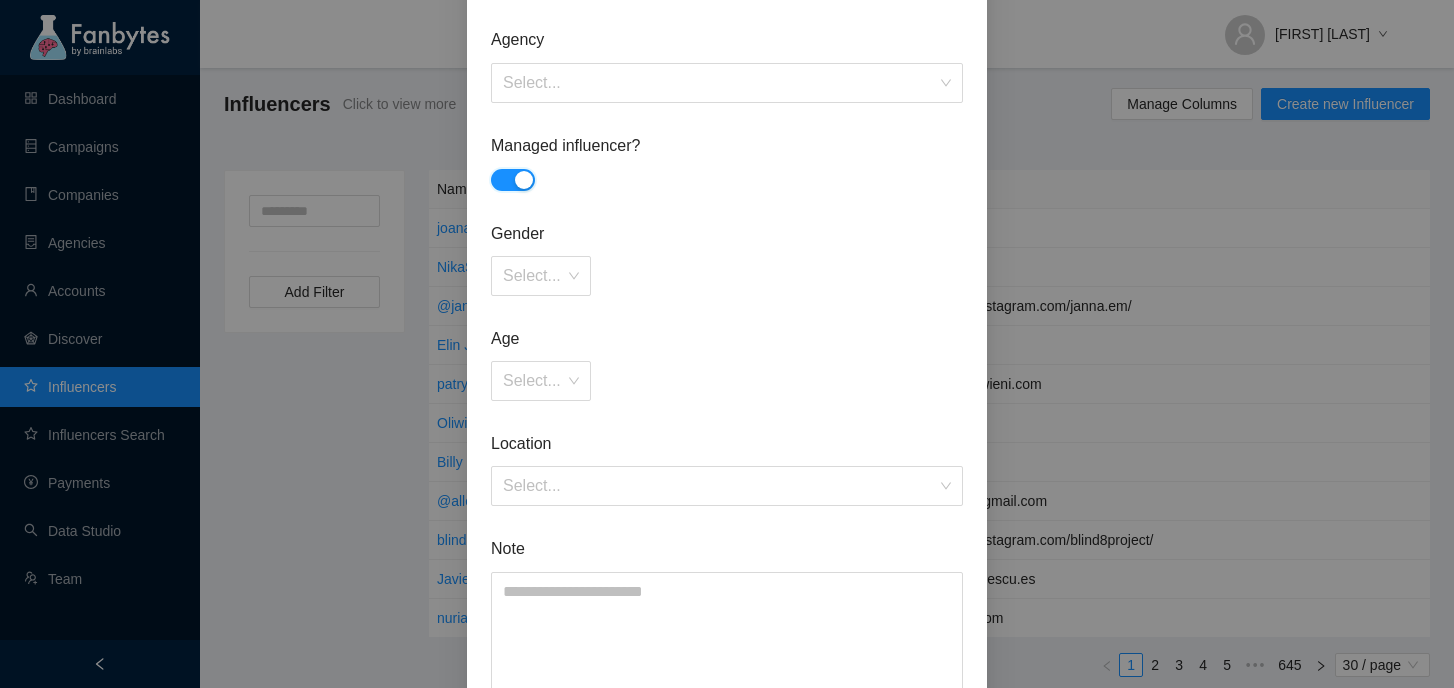 scroll, scrollTop: 832, scrollLeft: 0, axis: vertical 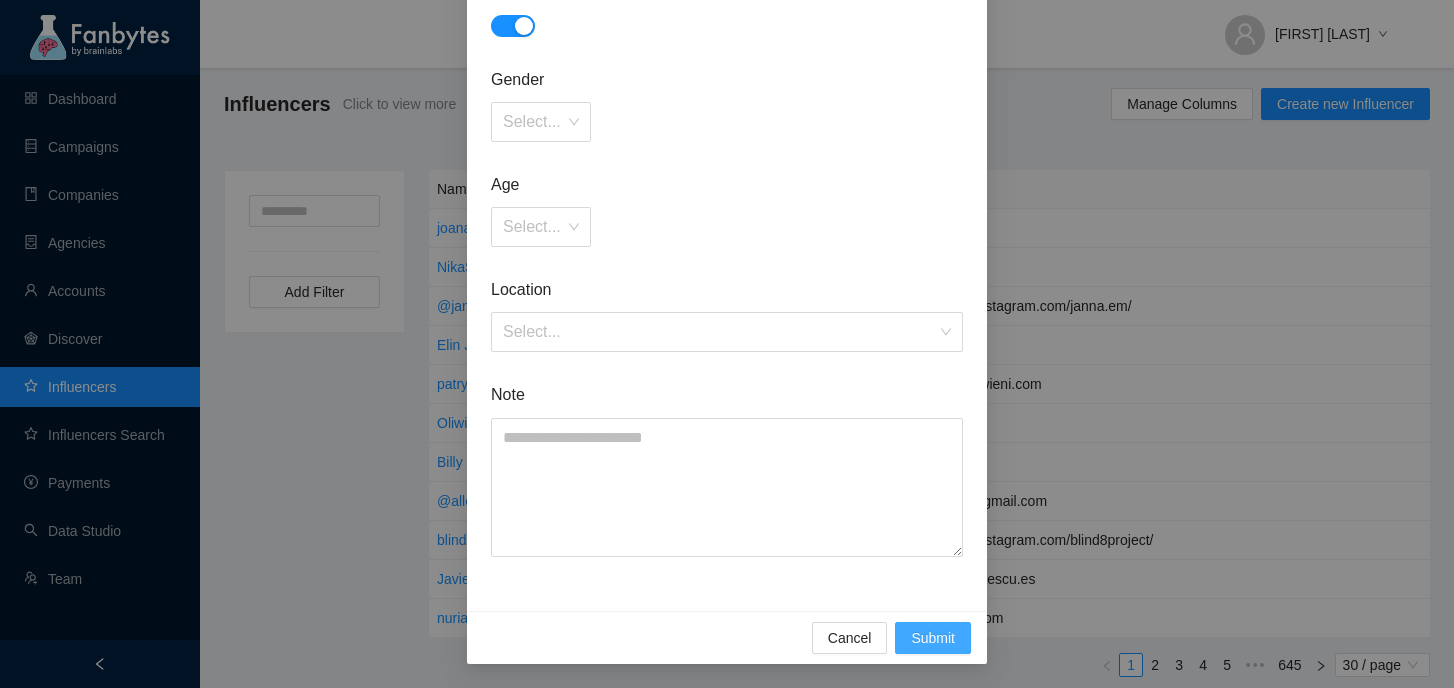 click on "Submit" at bounding box center [933, 638] 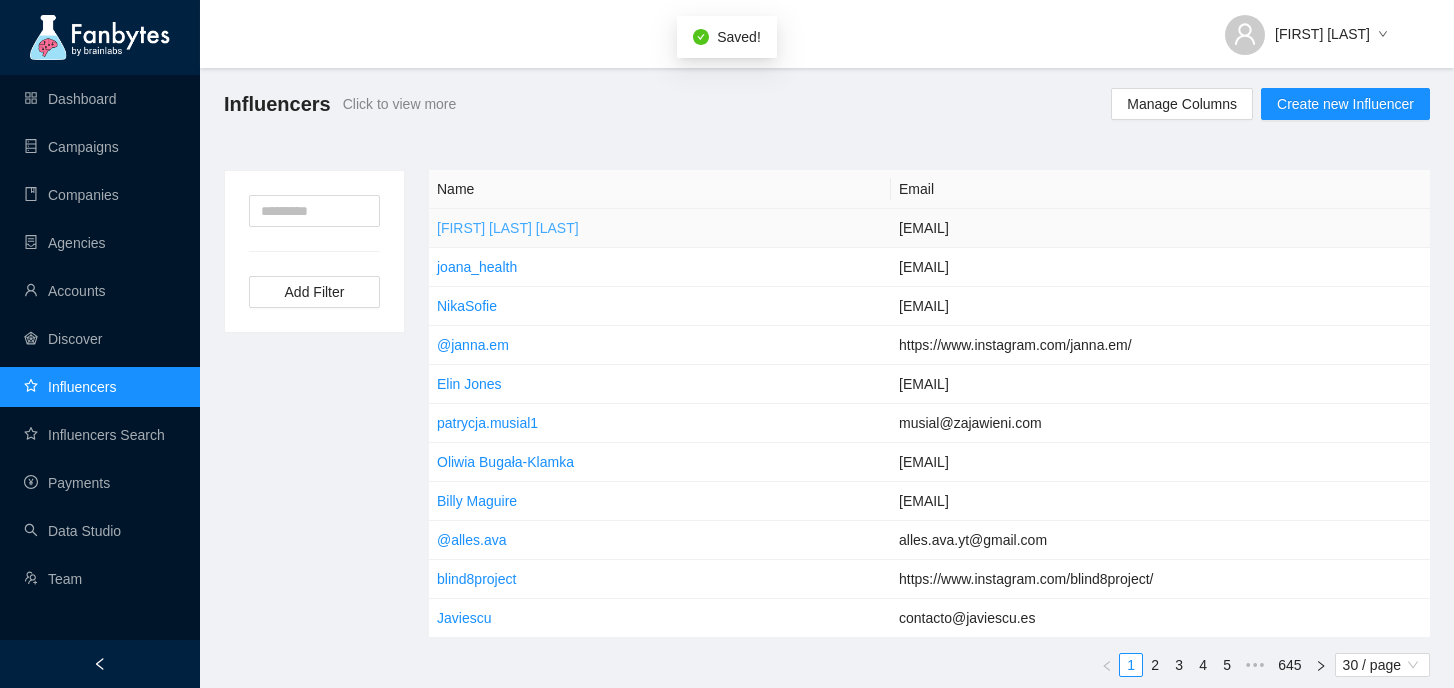 click on "[FIRST] [LAST] [LAST]" at bounding box center [508, 228] 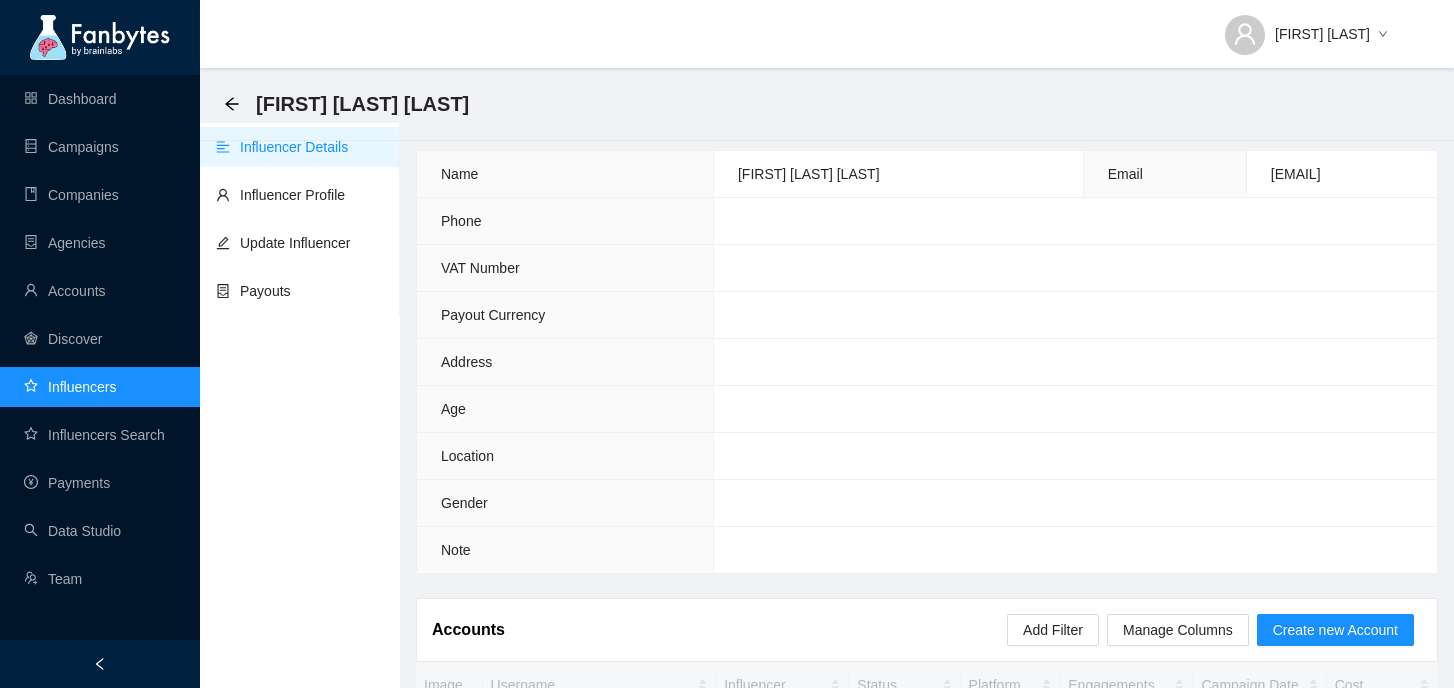 scroll, scrollTop: 188, scrollLeft: 0, axis: vertical 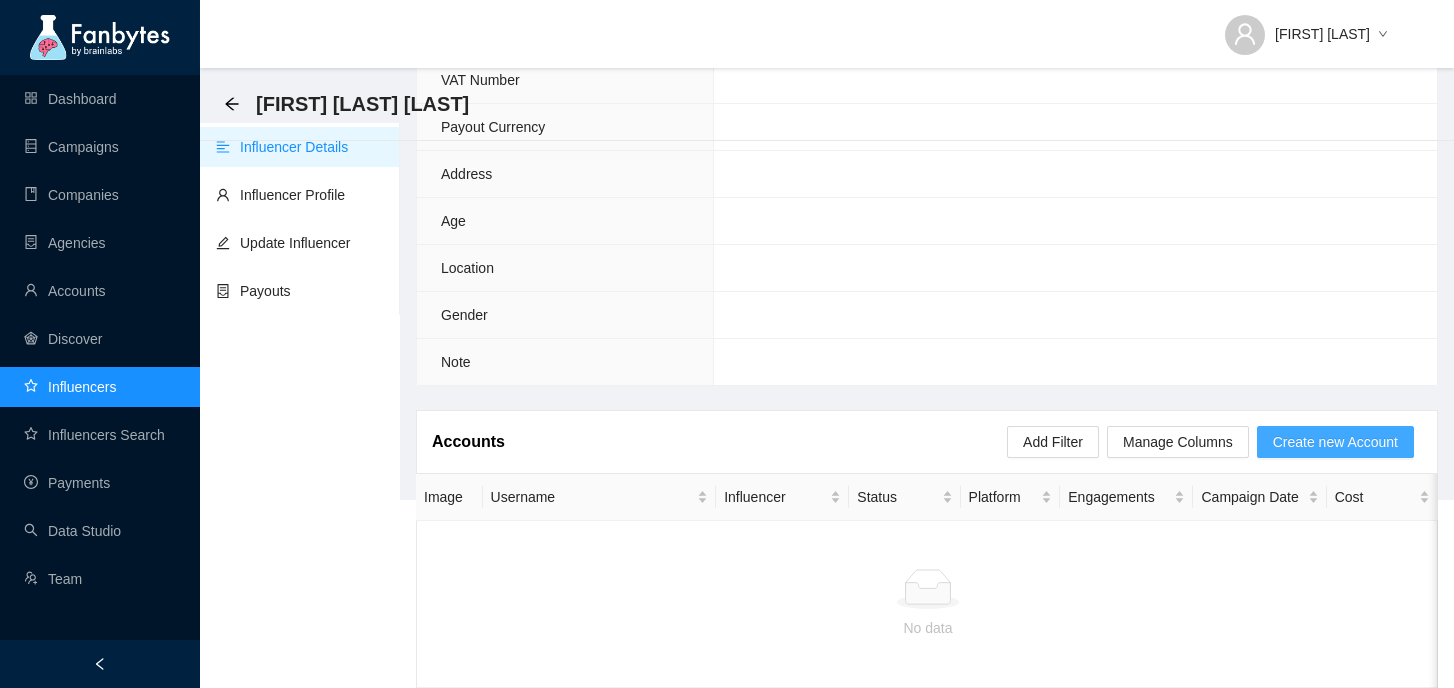 click on "Create new Account" at bounding box center [1335, 442] 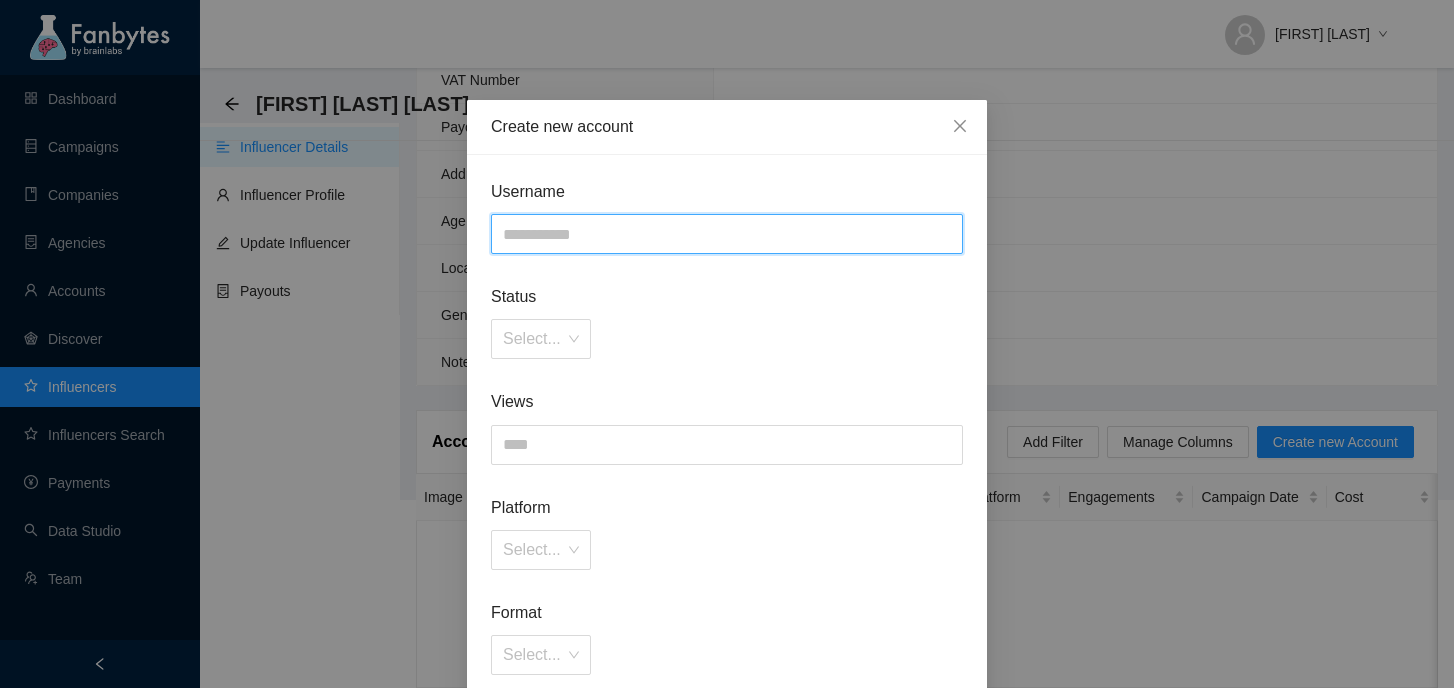 click at bounding box center [727, 234] 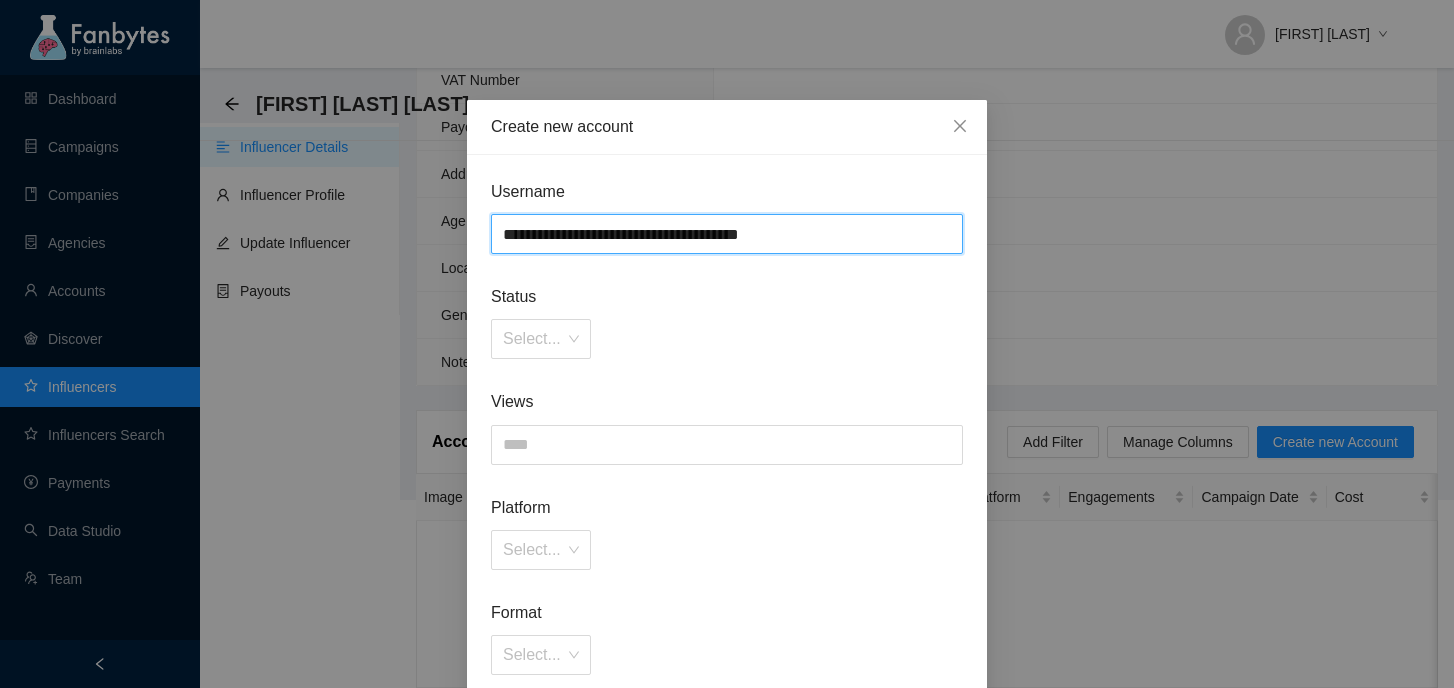 drag, startPoint x: 689, startPoint y: 238, endPoint x: 242, endPoint y: 209, distance: 447.93973 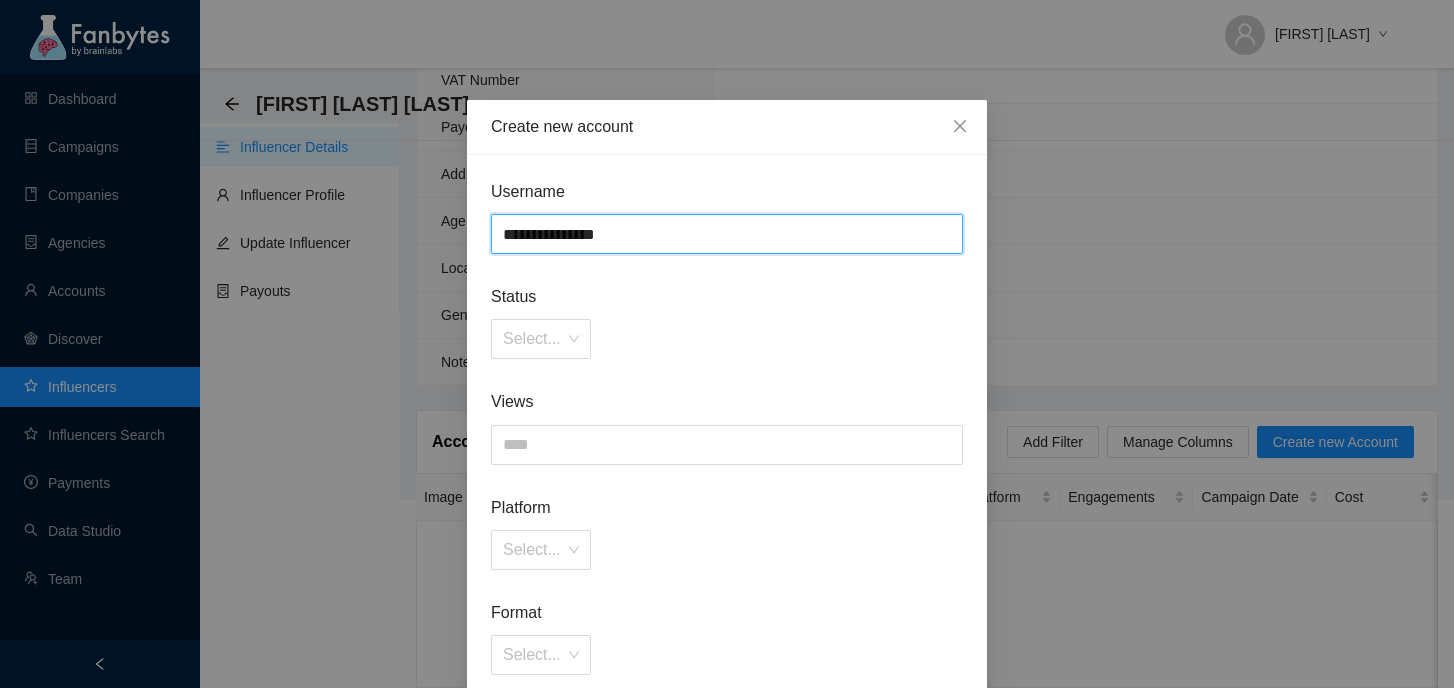 type on "**********" 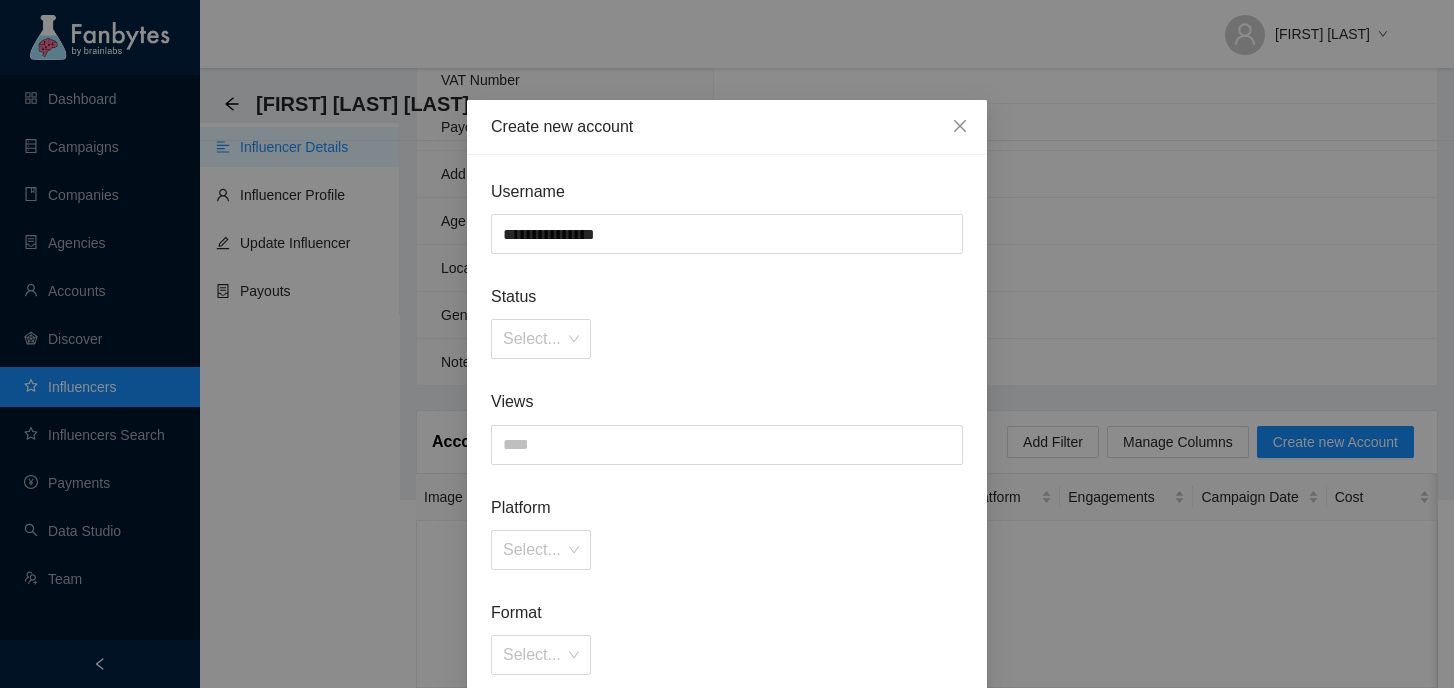 click on "Select..." at bounding box center (727, 339) 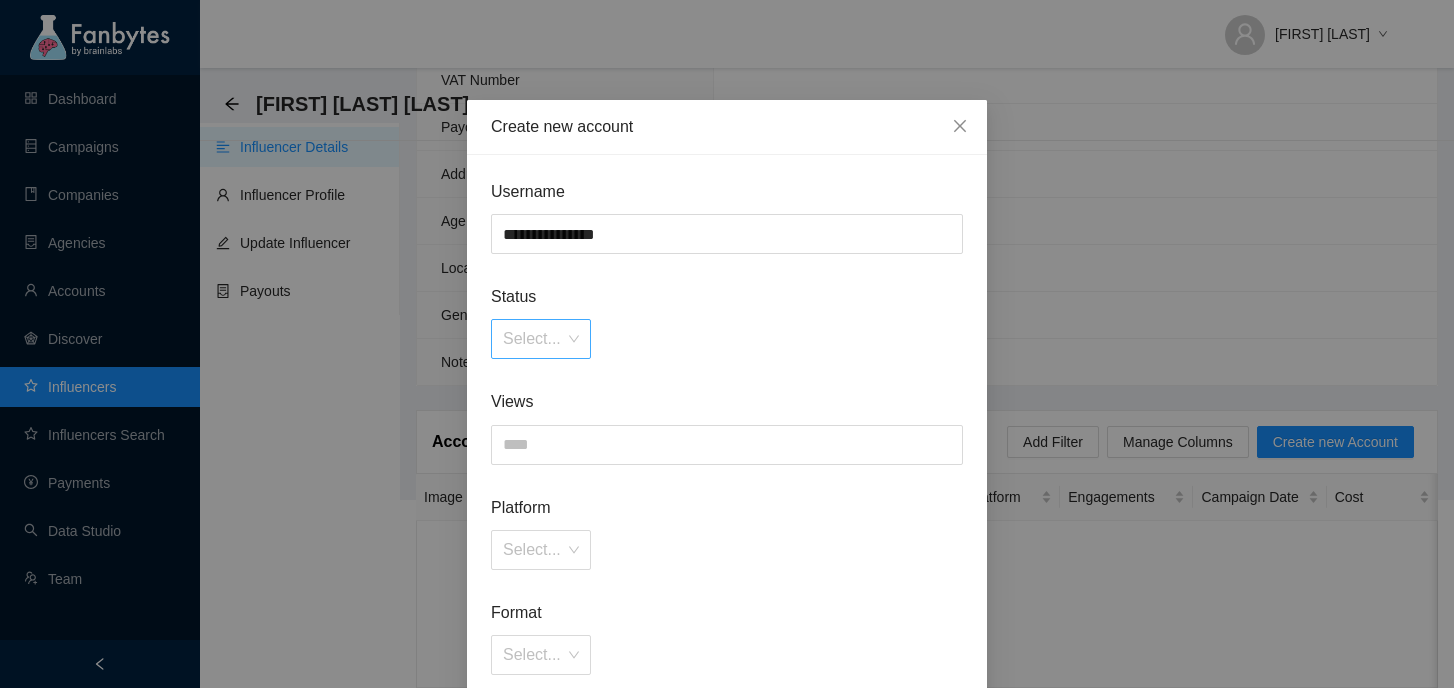 click at bounding box center (534, 339) 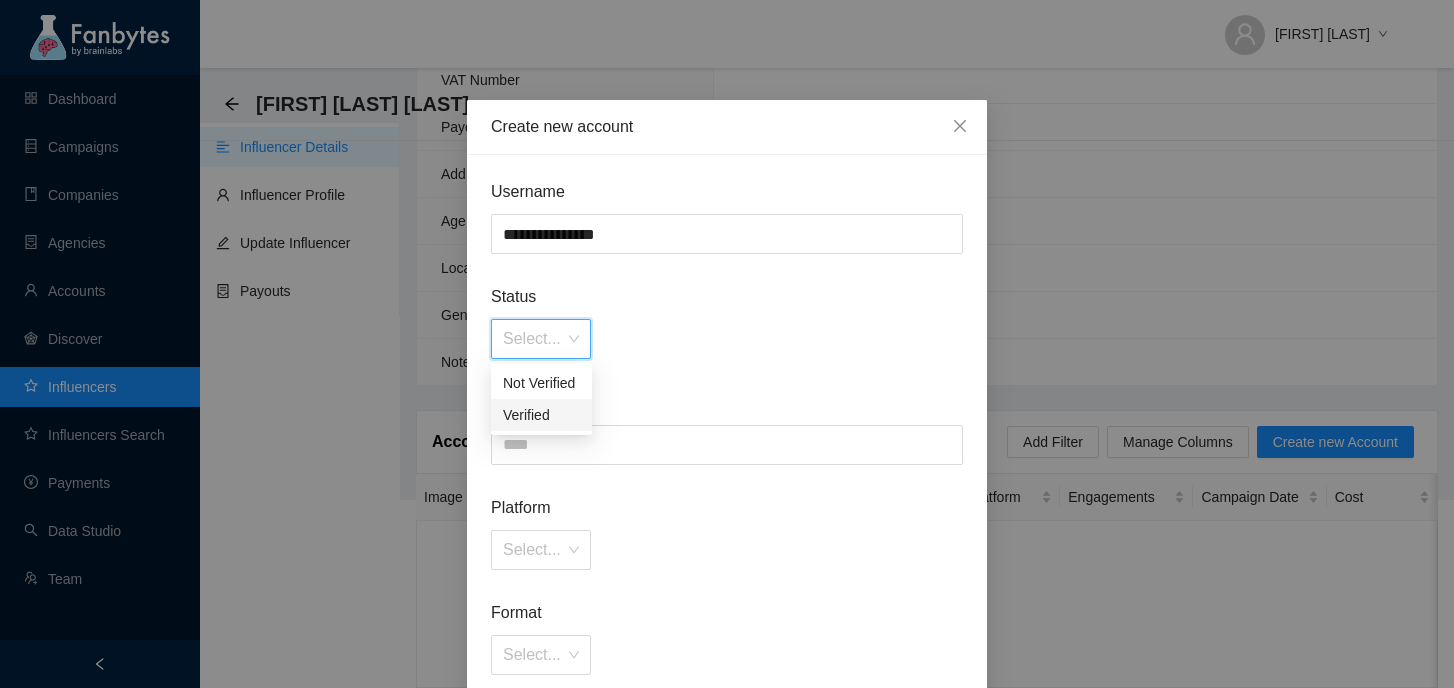 click on "Verified" at bounding box center (541, 415) 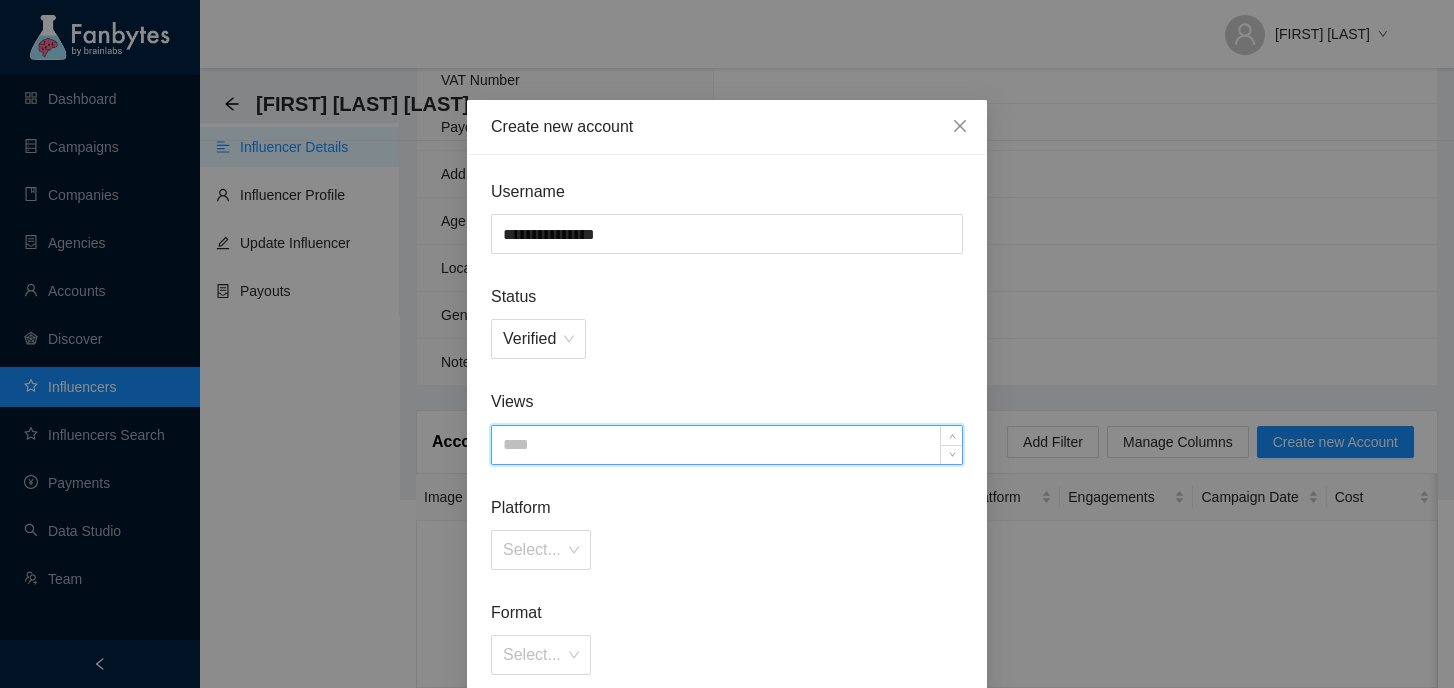 click at bounding box center (727, 445) 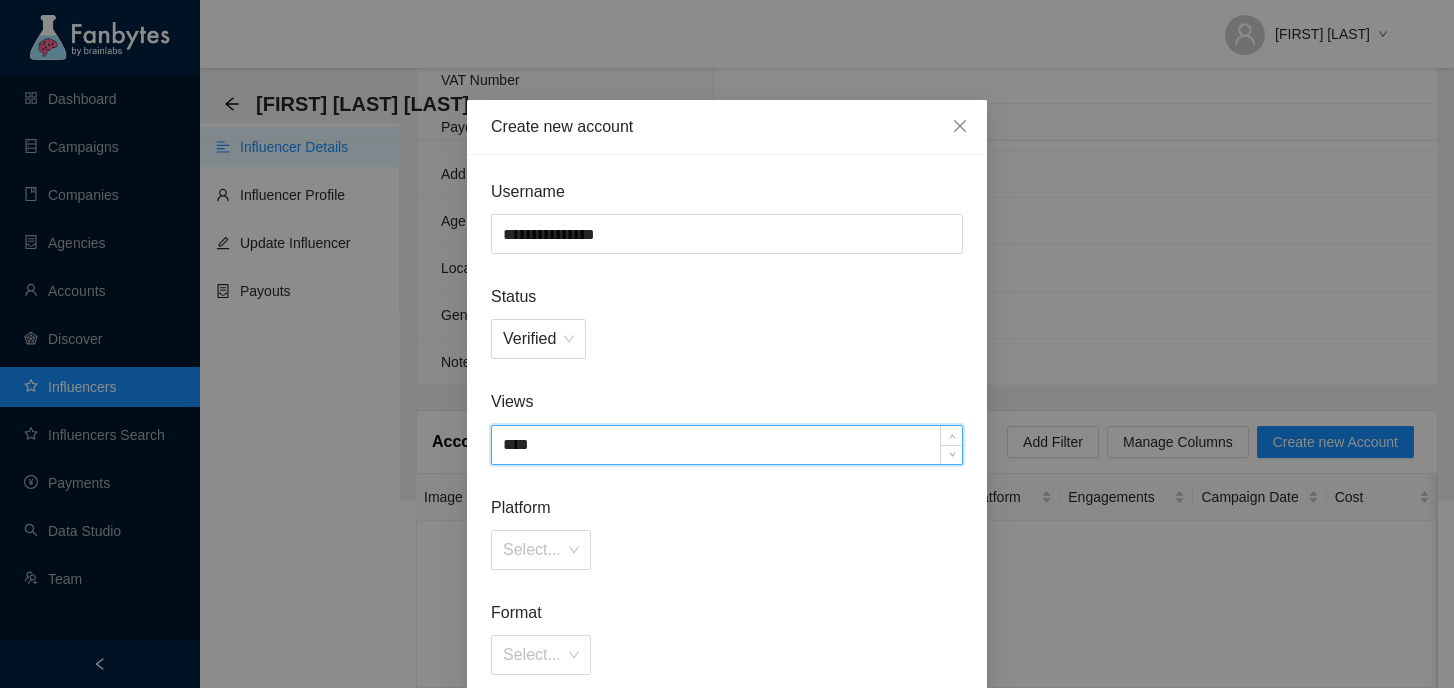 type on "****" 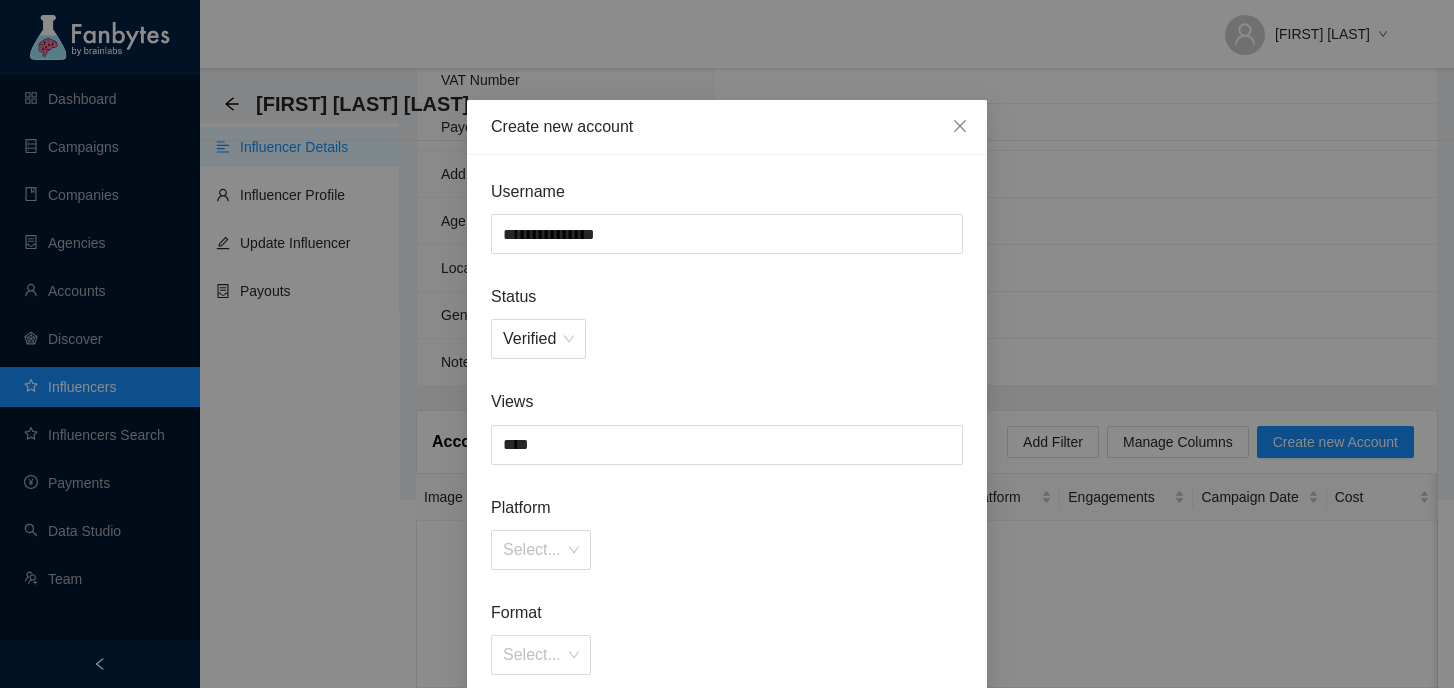 click on "Platform Select..." at bounding box center (727, 532) 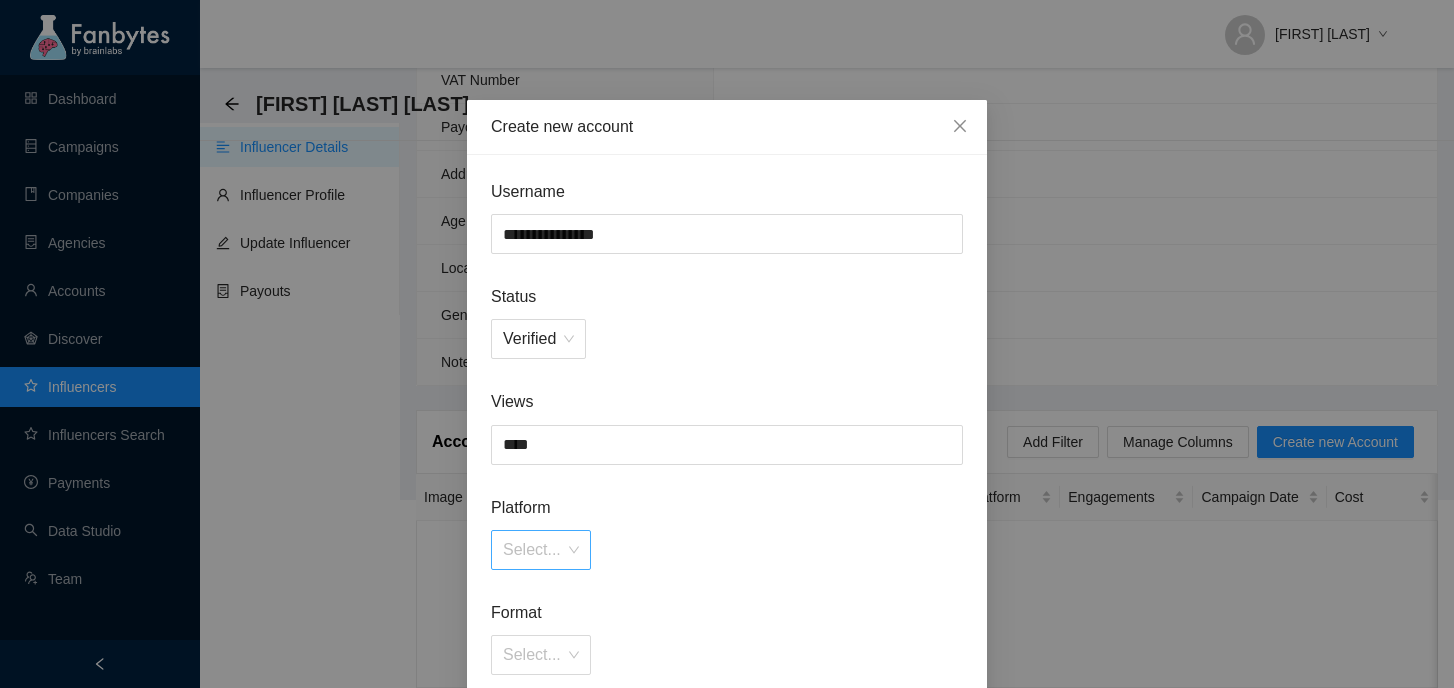 click at bounding box center [534, 550] 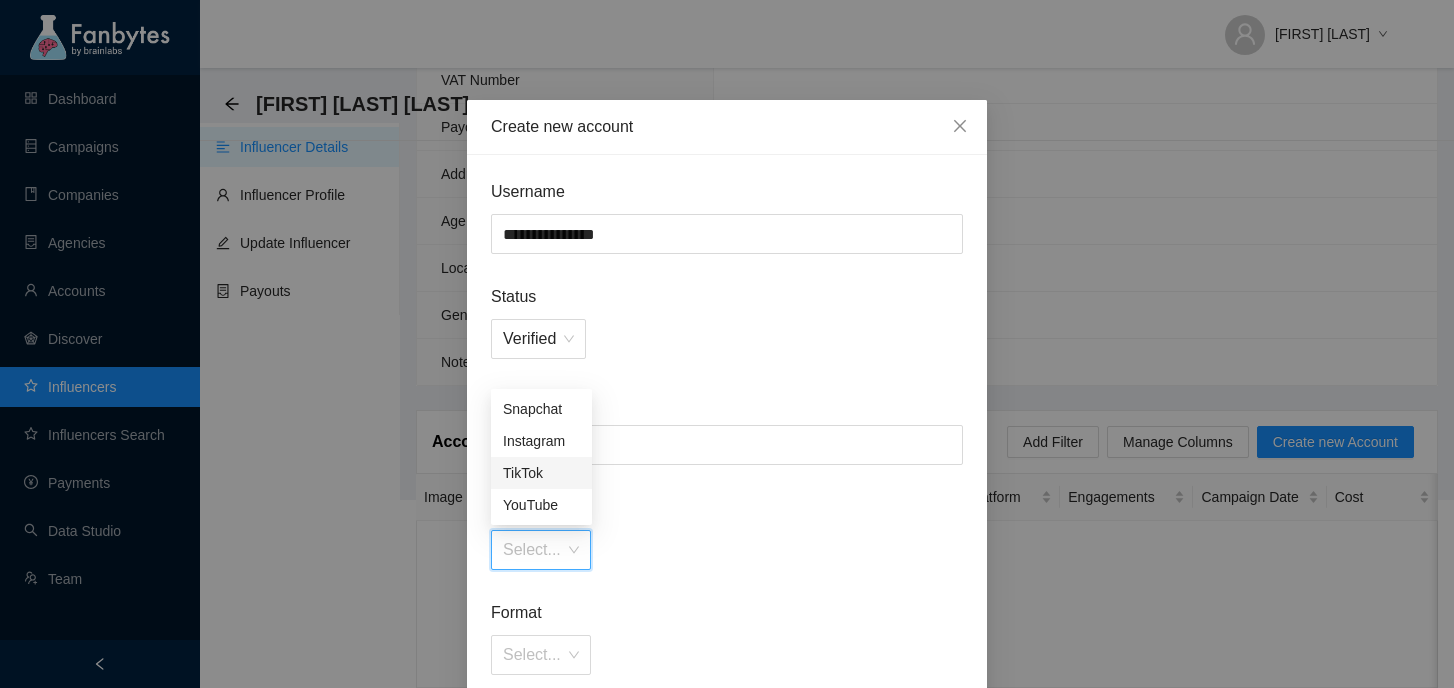 click on "TikTok" at bounding box center (541, 473) 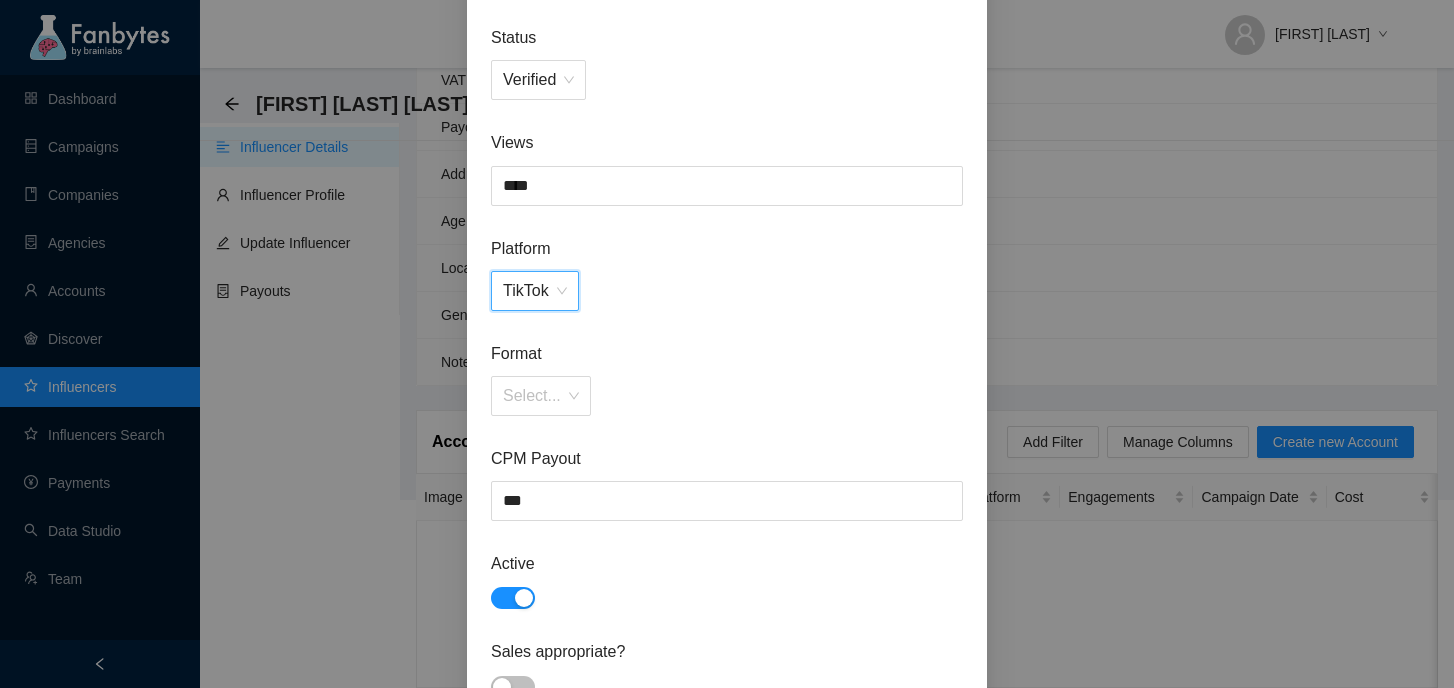 scroll, scrollTop: 301, scrollLeft: 0, axis: vertical 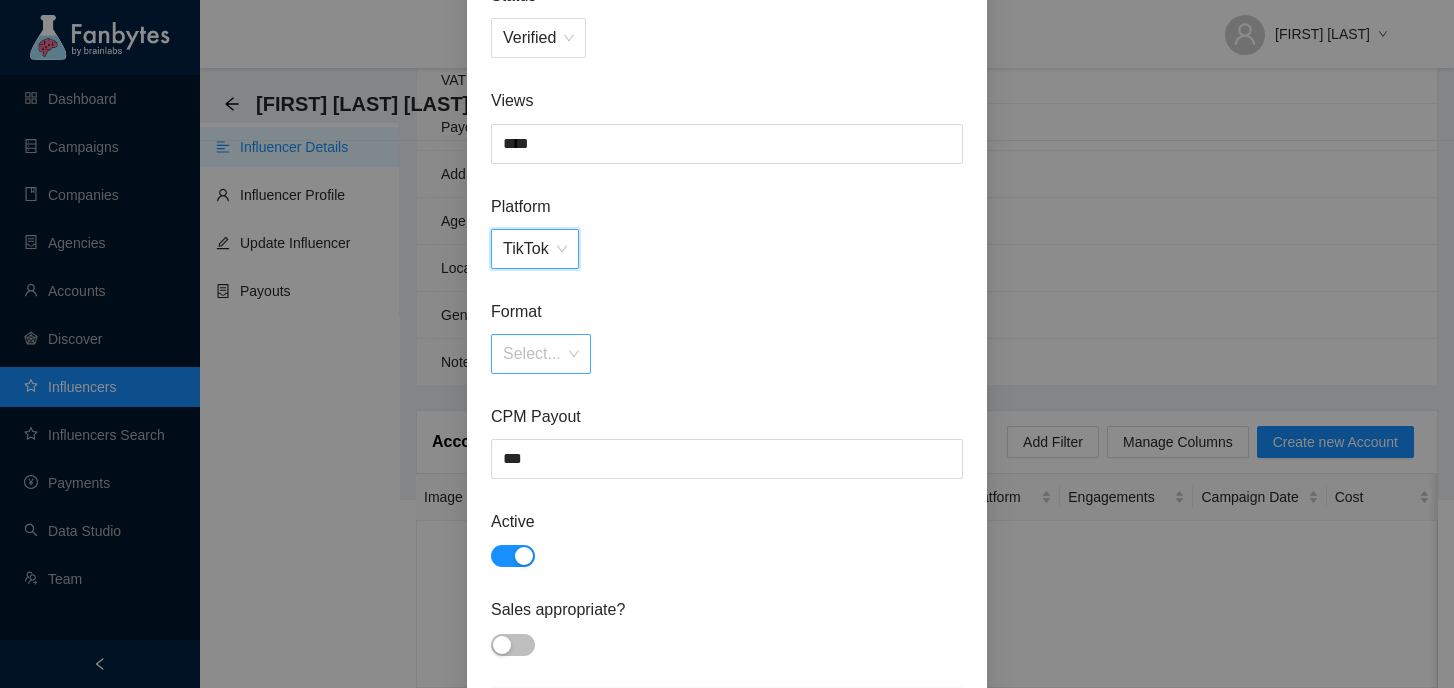 click on "Select..." at bounding box center (541, 354) 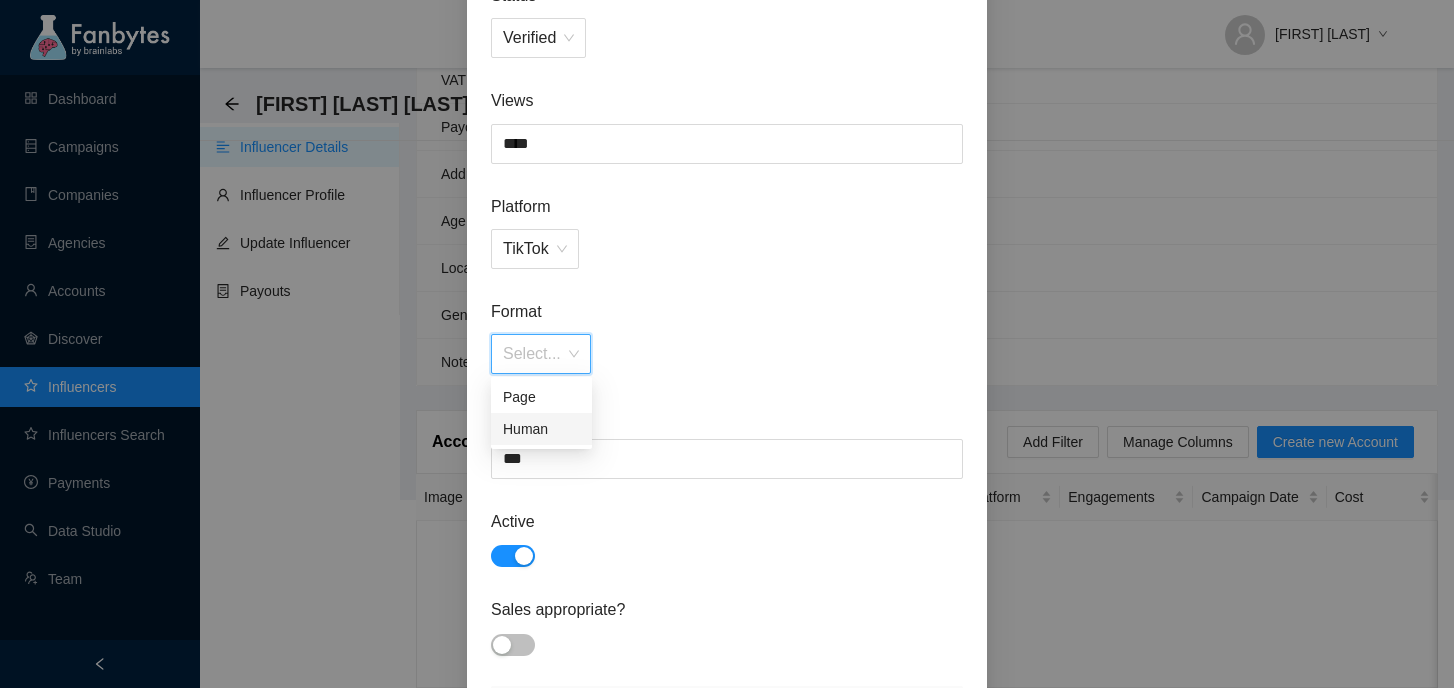 click on "Human" at bounding box center (541, 429) 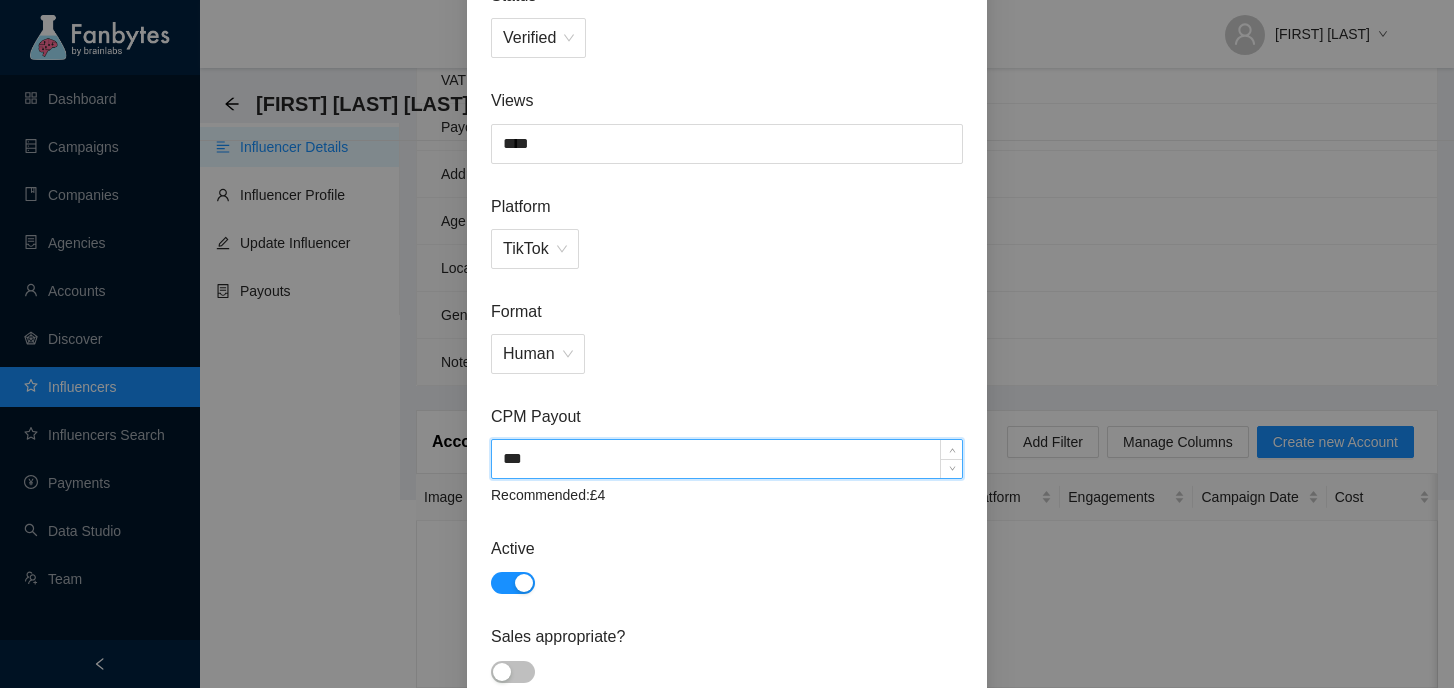 click on "***" at bounding box center (727, 459) 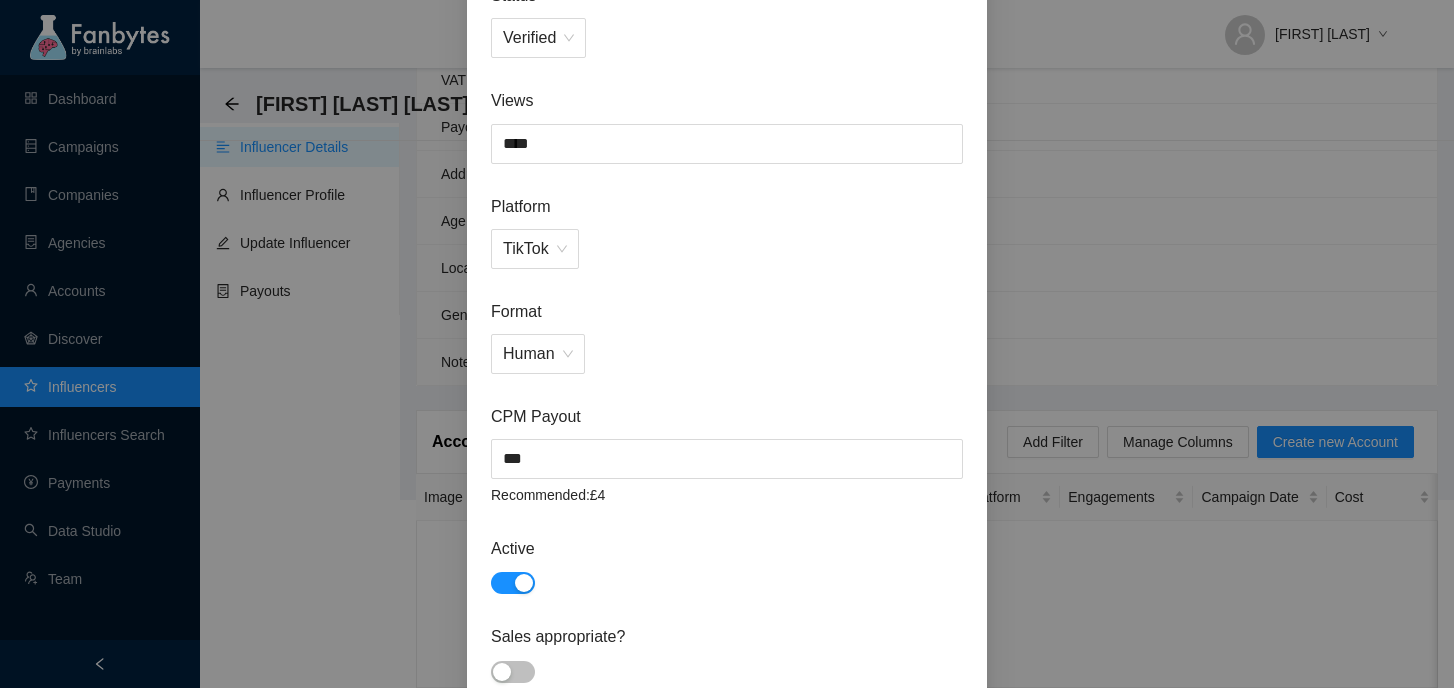 scroll, scrollTop: 473, scrollLeft: 0, axis: vertical 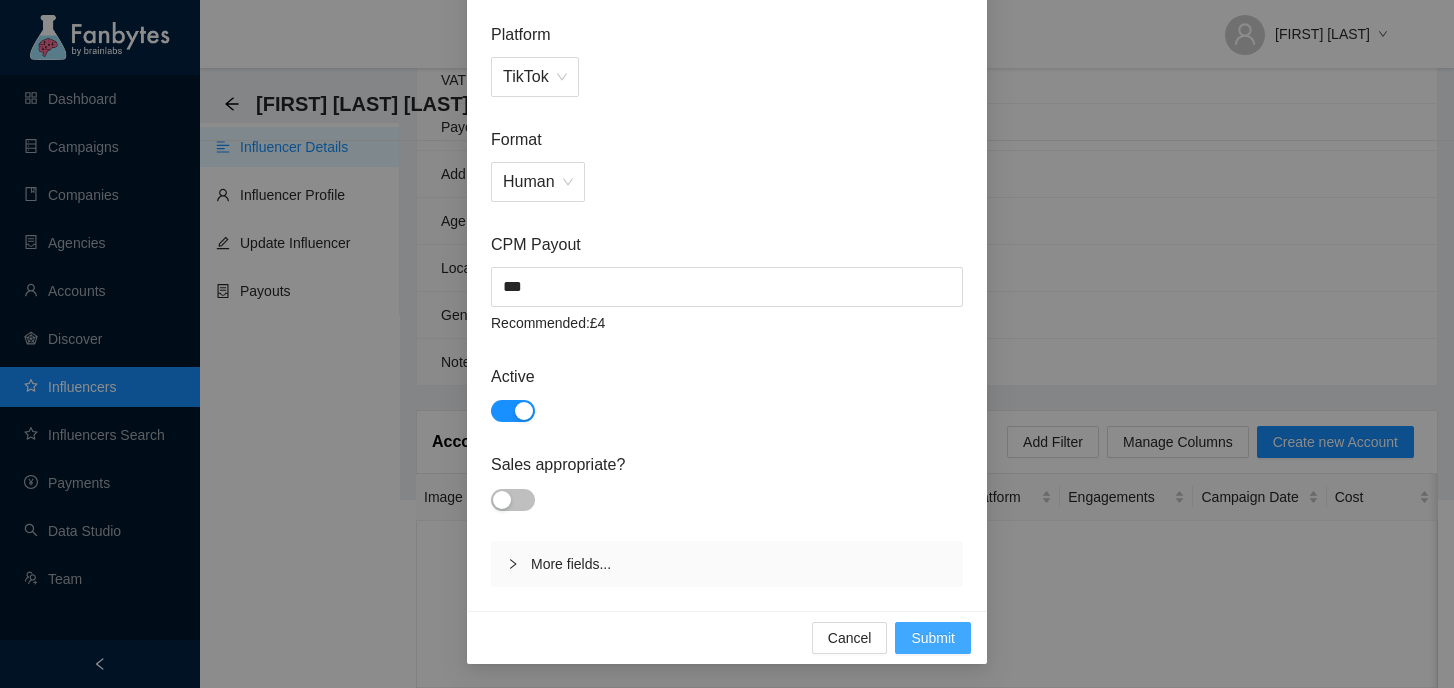 click on "Submit" at bounding box center (933, 638) 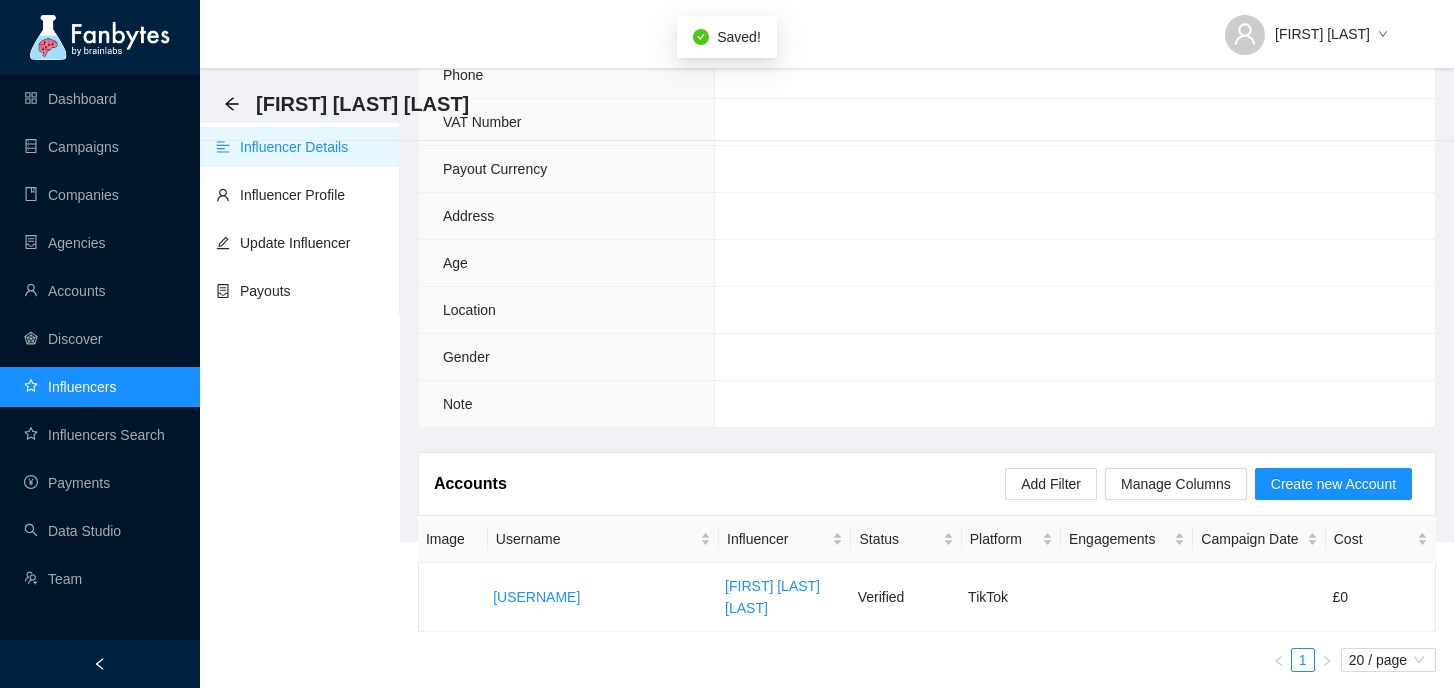 scroll, scrollTop: 146, scrollLeft: 0, axis: vertical 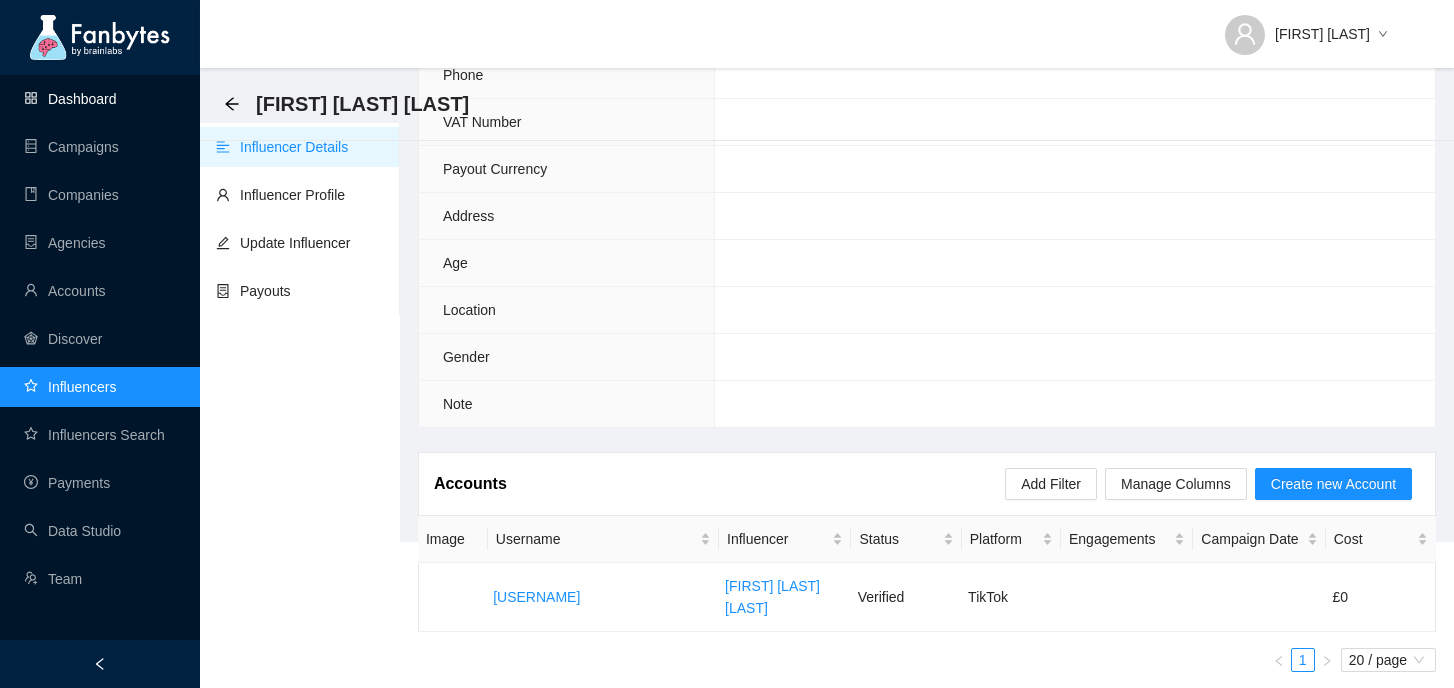 click on "Dashboard" at bounding box center [70, 99] 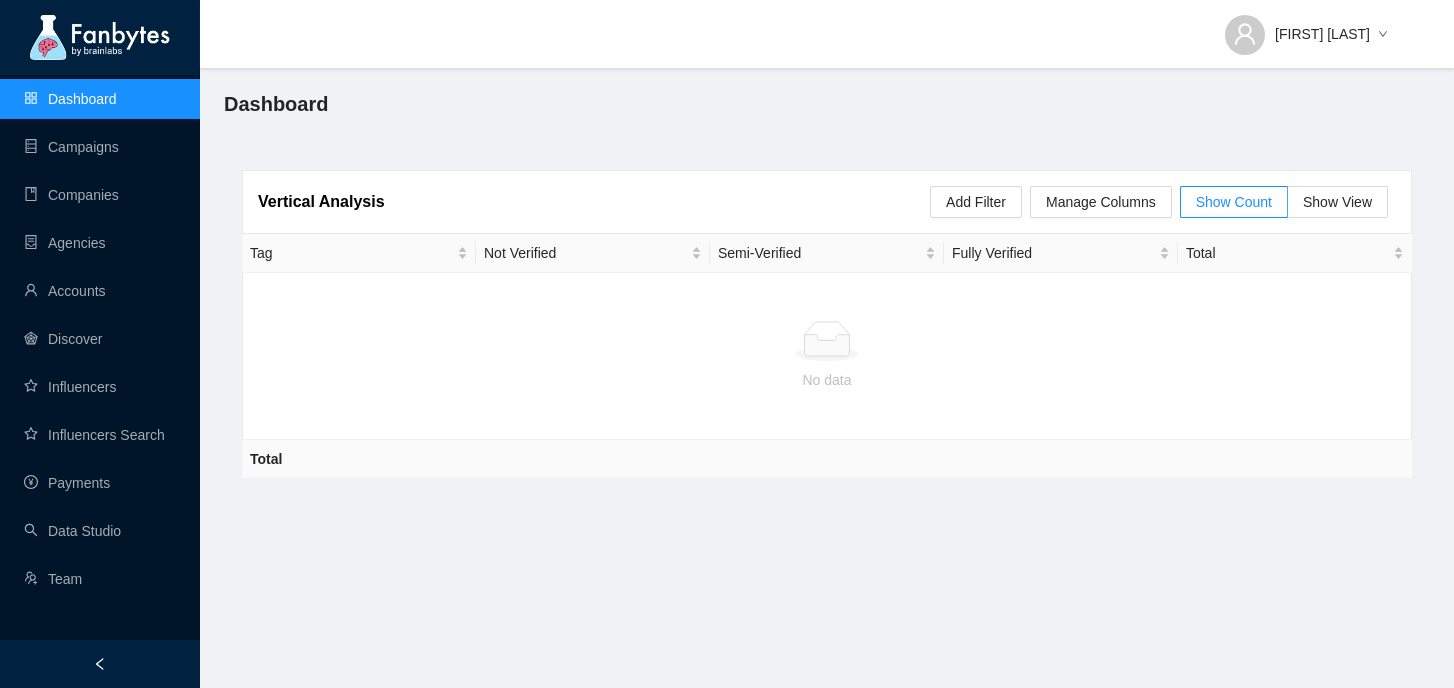 scroll, scrollTop: 0, scrollLeft: 0, axis: both 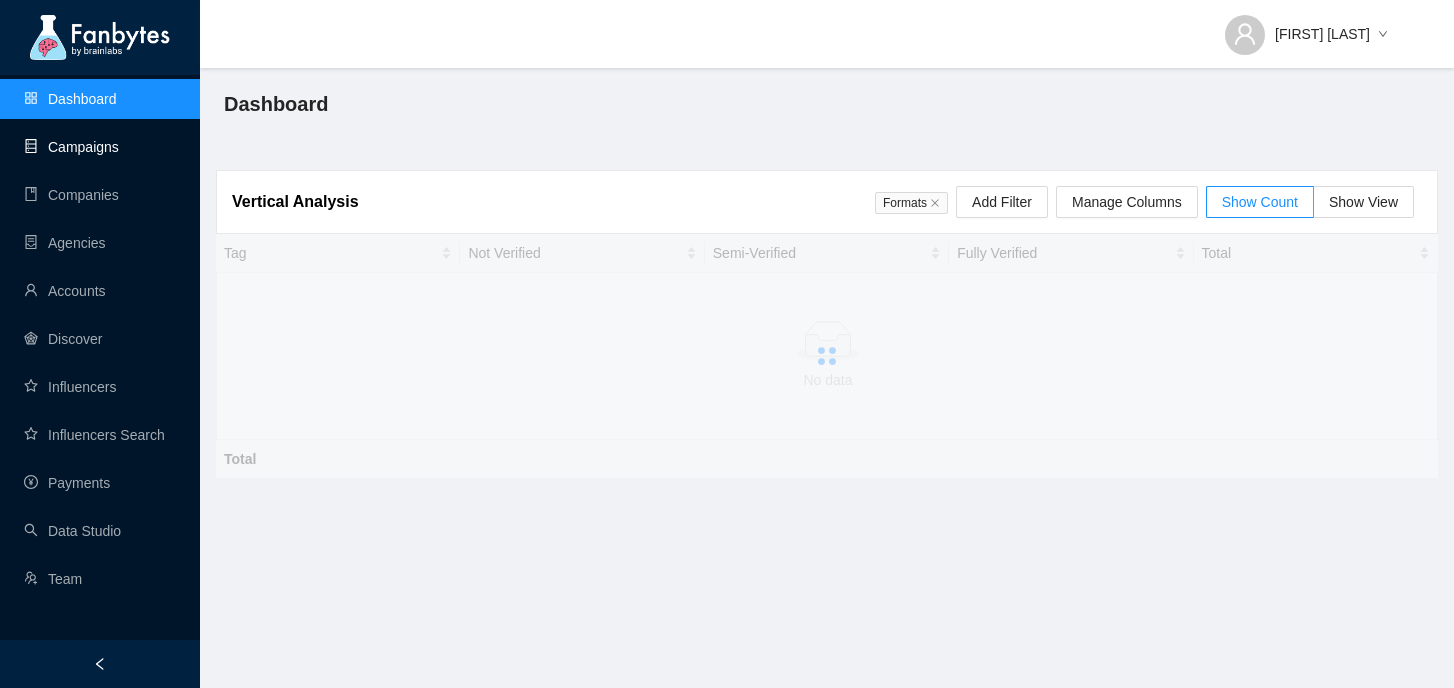 click on "Campaigns" at bounding box center (71, 147) 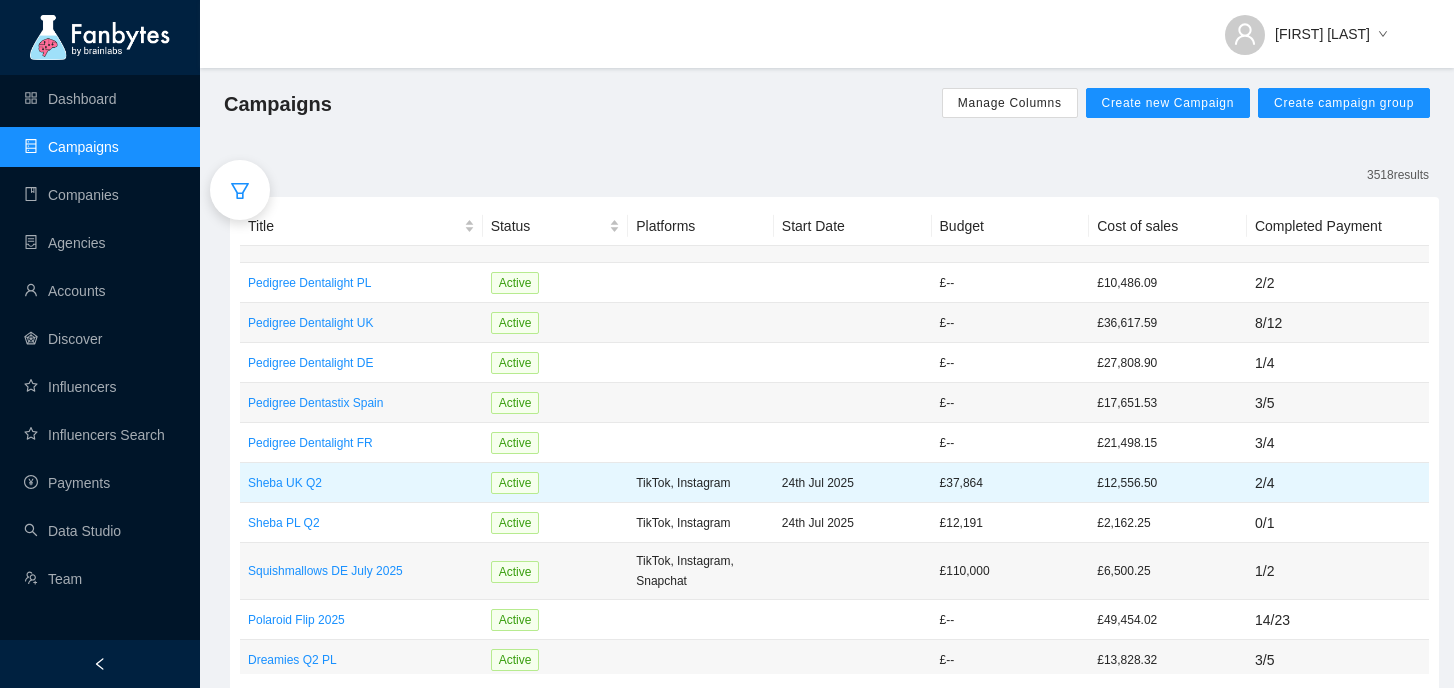 scroll, scrollTop: 879, scrollLeft: 0, axis: vertical 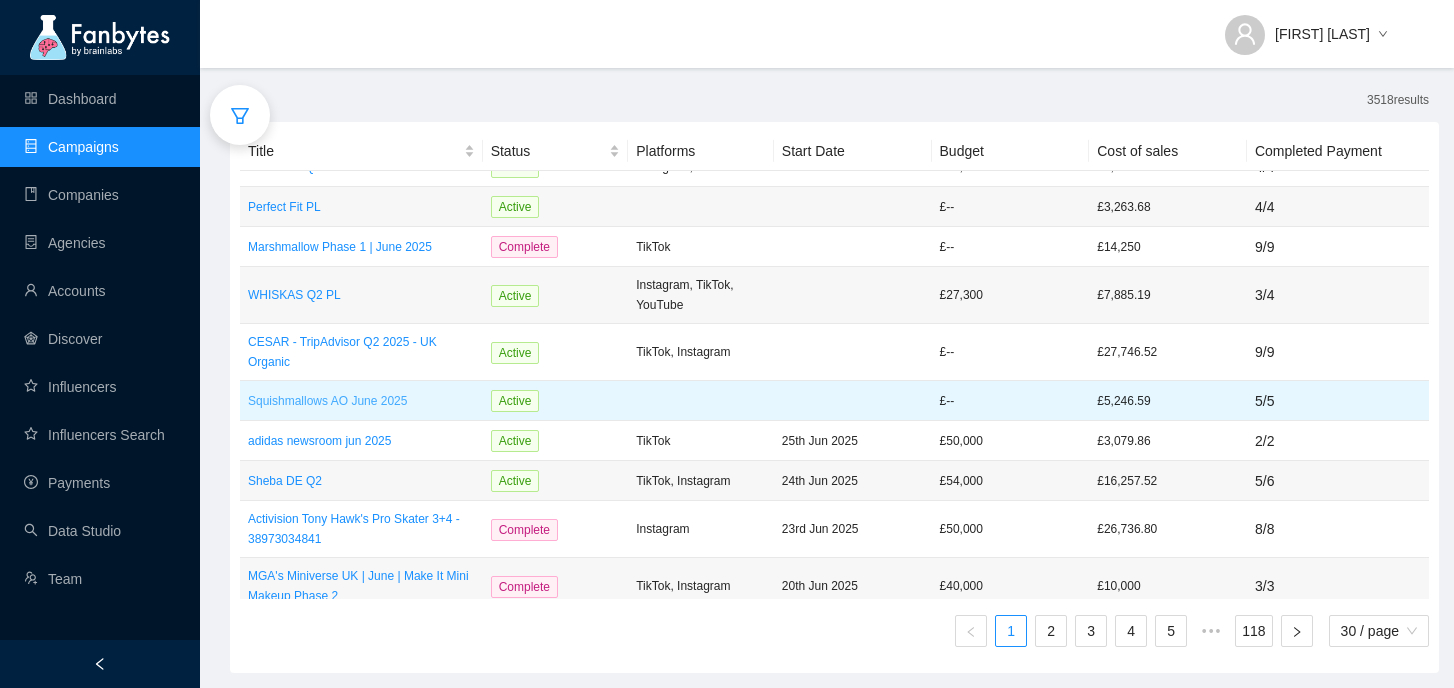 click on "Squishmallows AO June 2025" at bounding box center [361, 401] 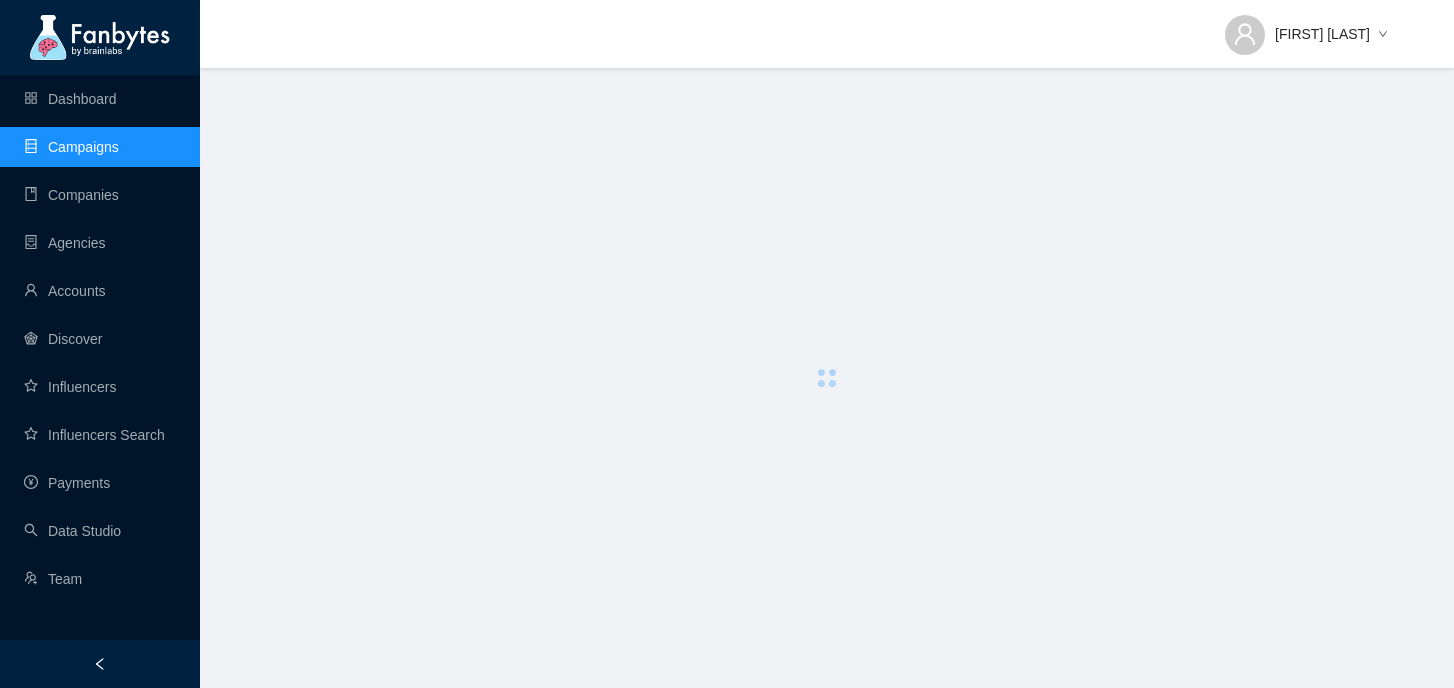 scroll, scrollTop: 0, scrollLeft: 0, axis: both 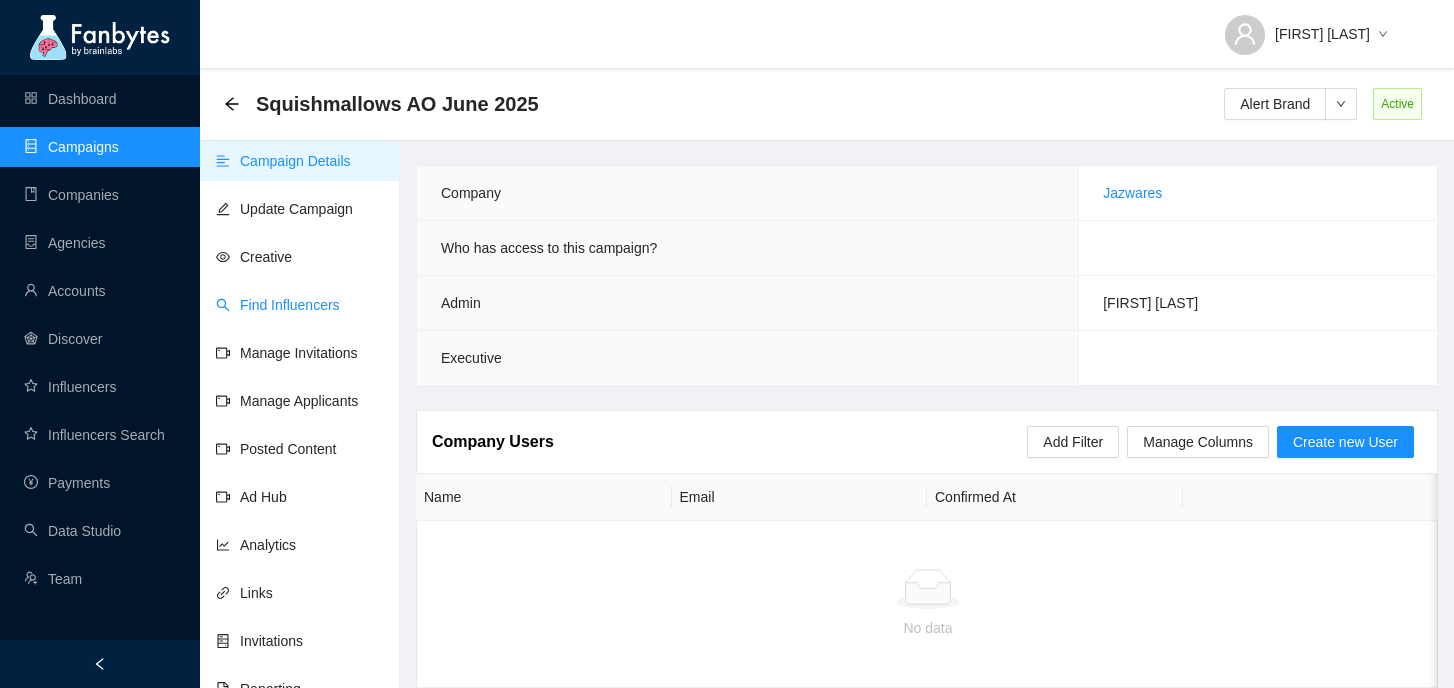 click on "Find Influencers" at bounding box center [278, 305] 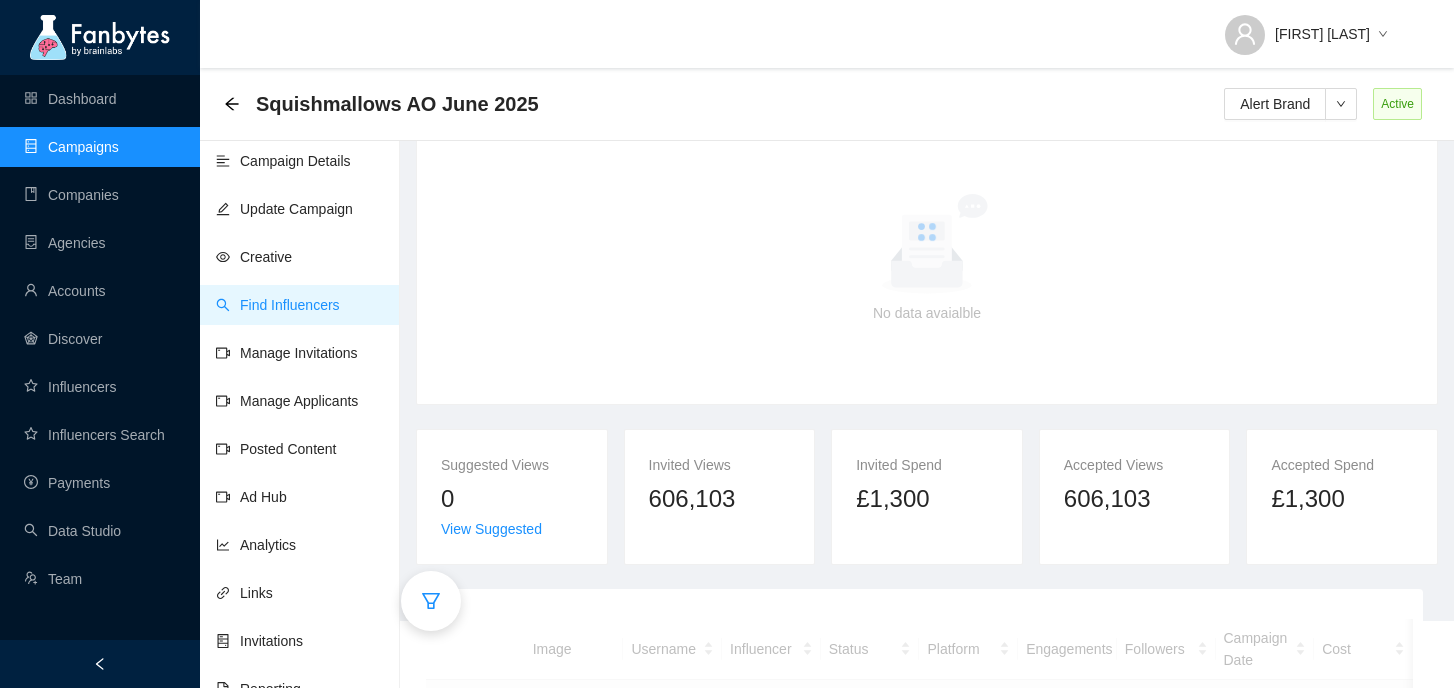 scroll, scrollTop: 251, scrollLeft: 0, axis: vertical 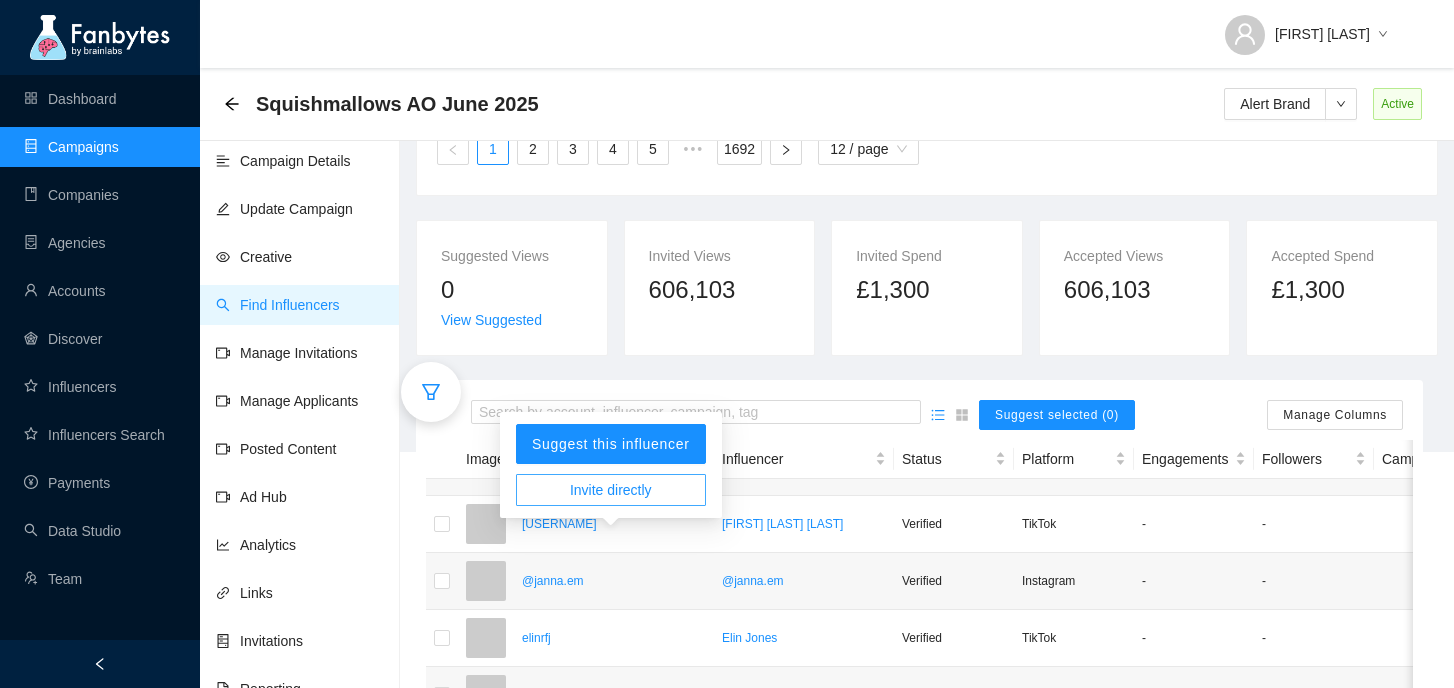 click on "Invite directly" at bounding box center (611, 490) 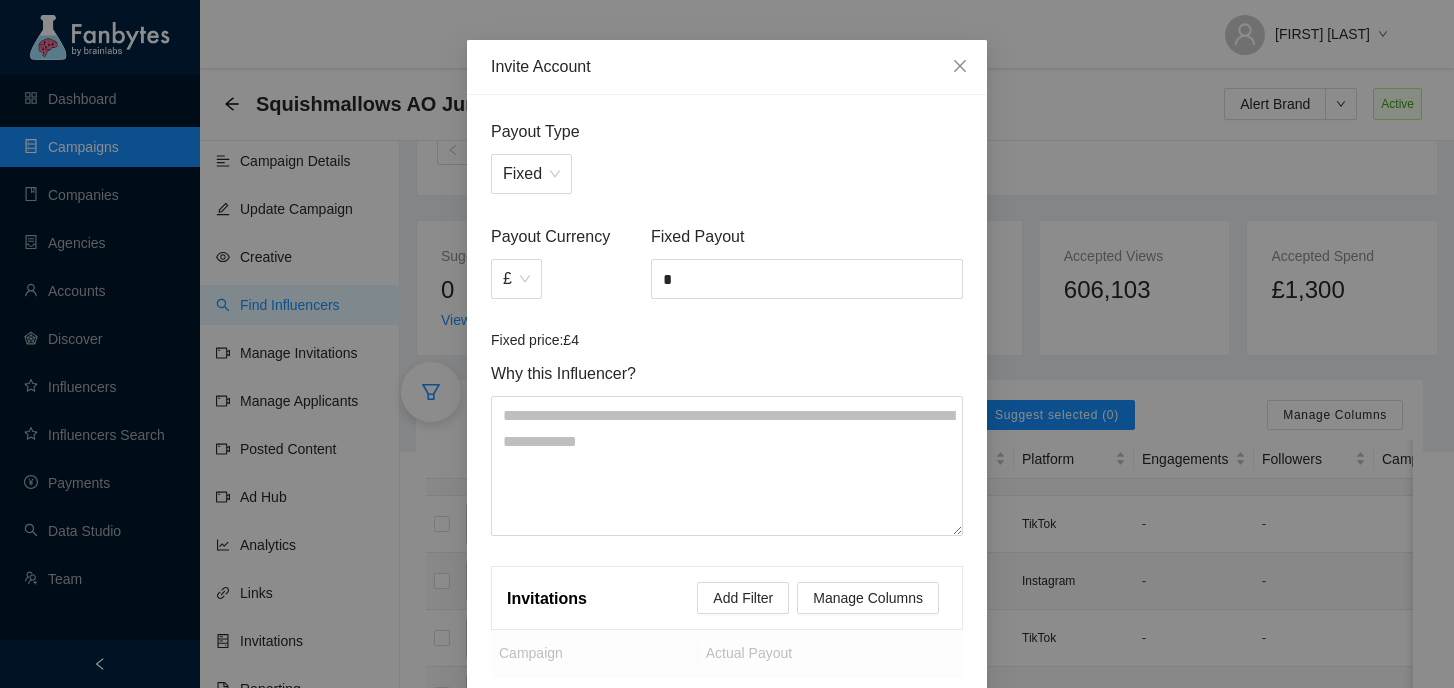 scroll, scrollTop: 134, scrollLeft: 0, axis: vertical 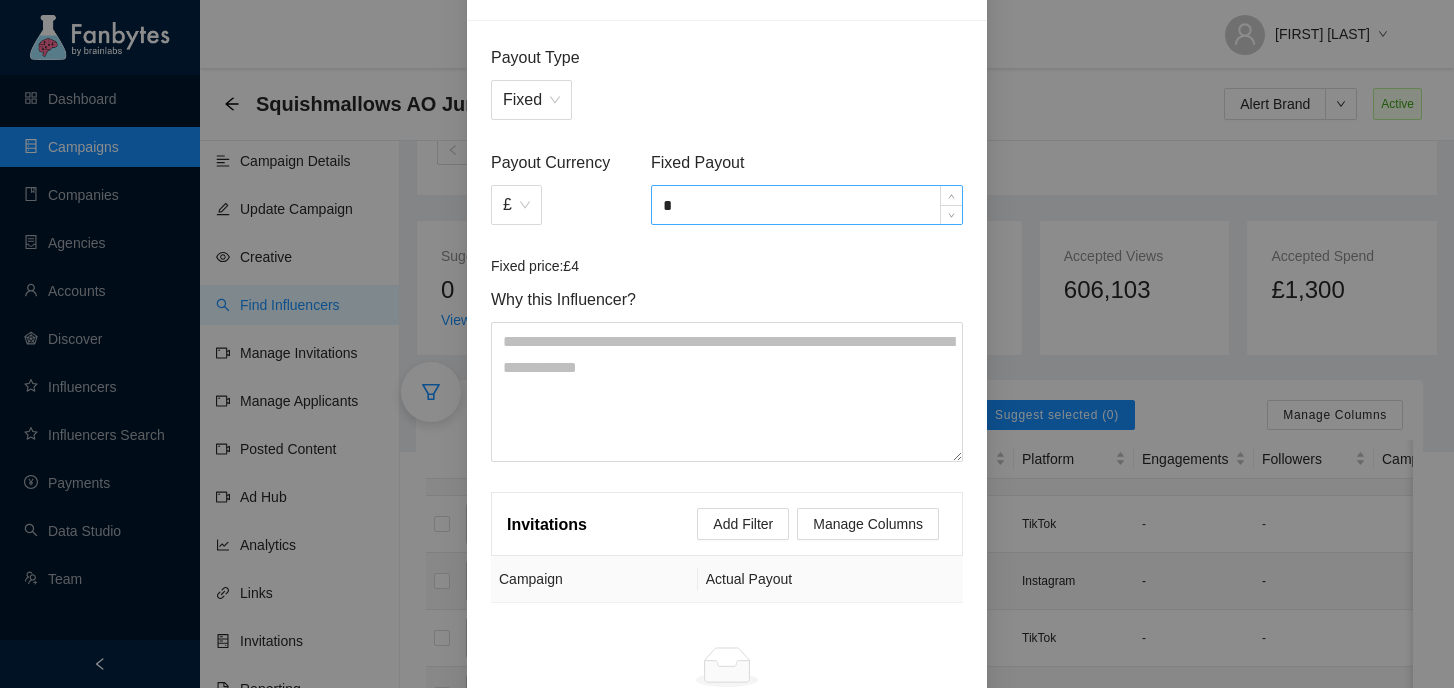 click on "*" at bounding box center (807, 205) 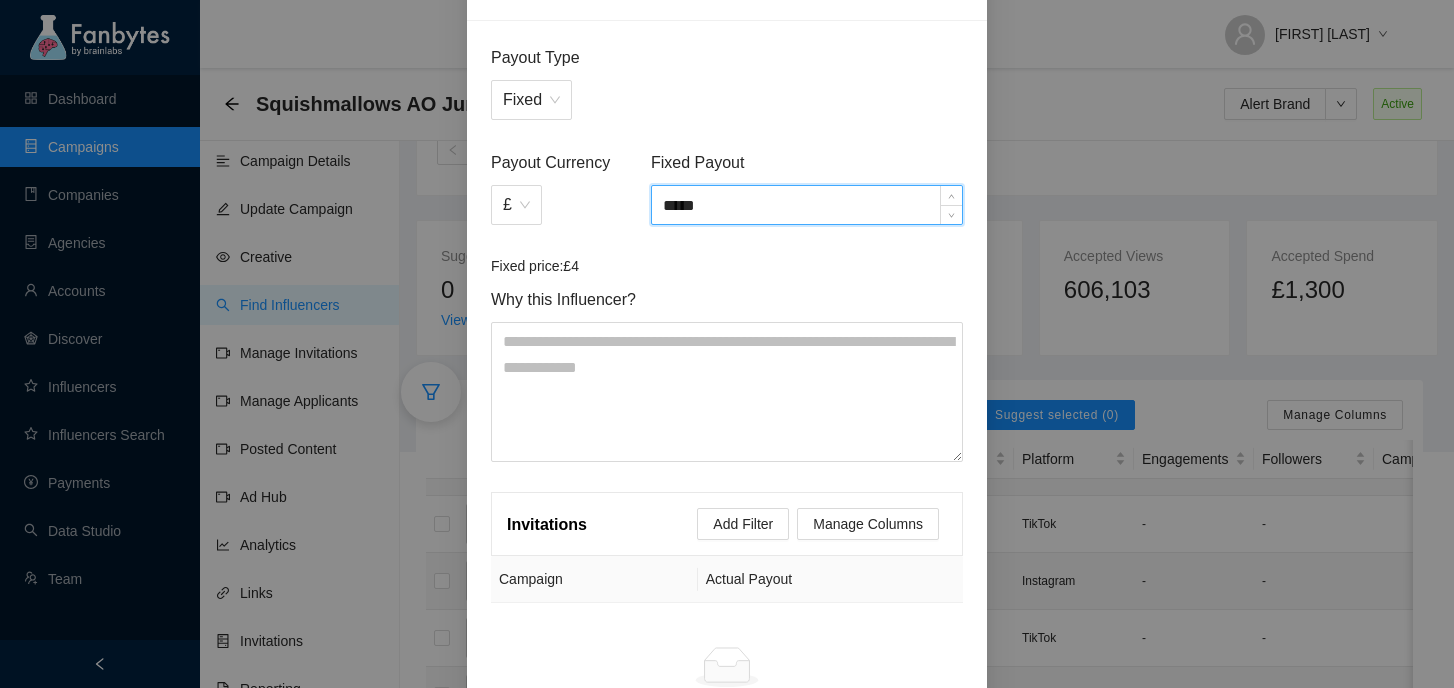 type on "*****" 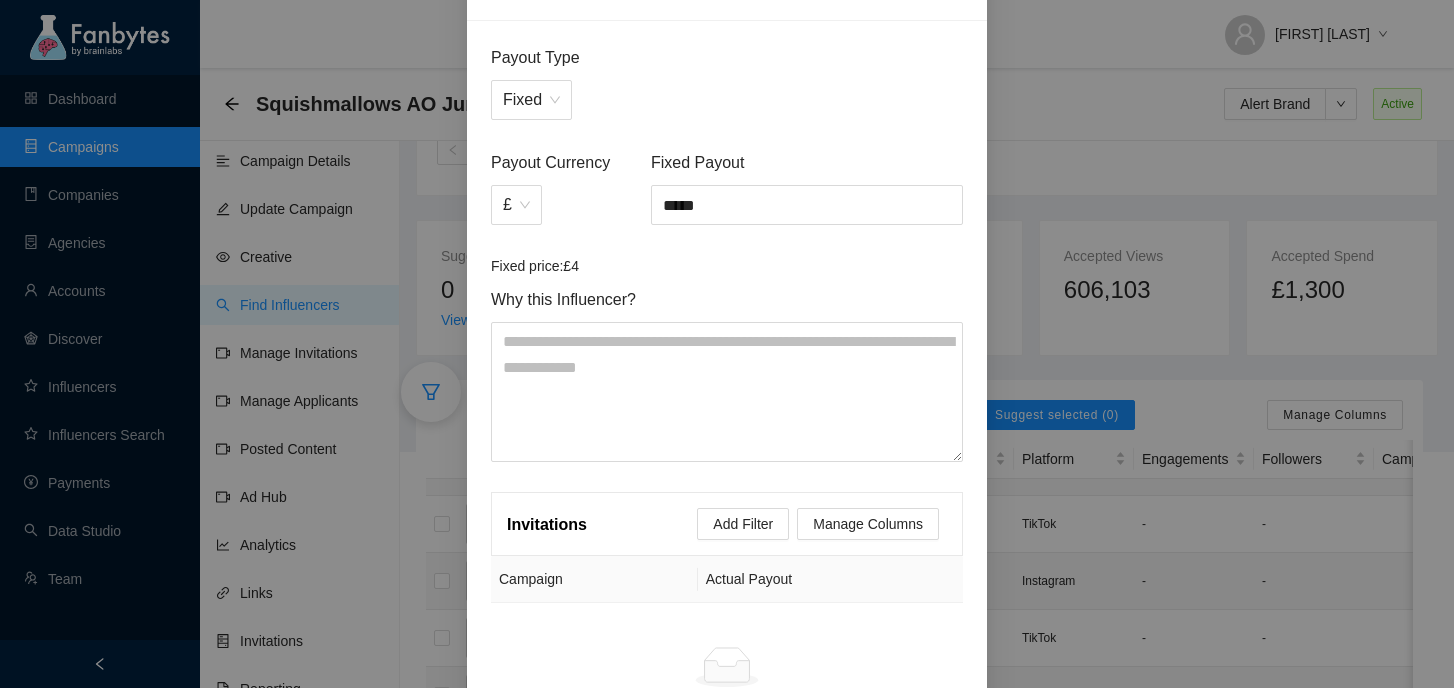 click on "Fixed price:  £4" at bounding box center (727, 266) 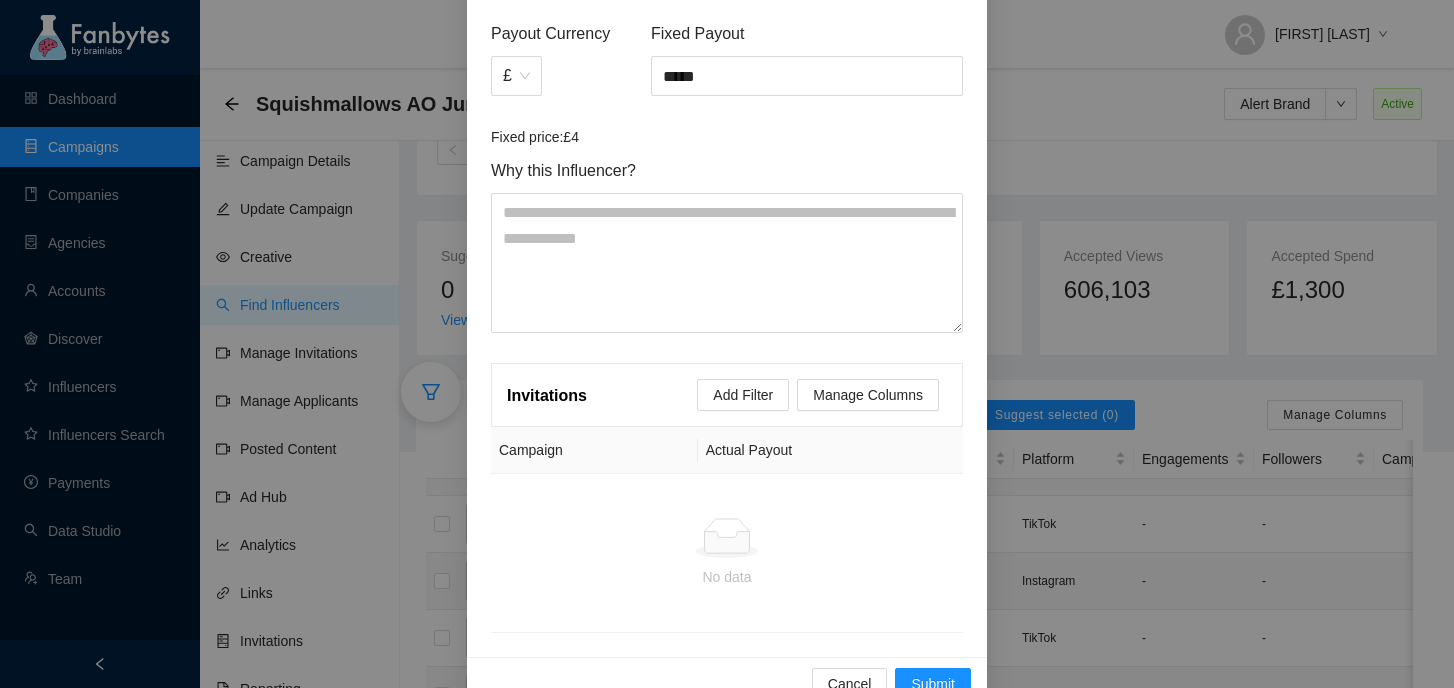 scroll, scrollTop: 309, scrollLeft: 0, axis: vertical 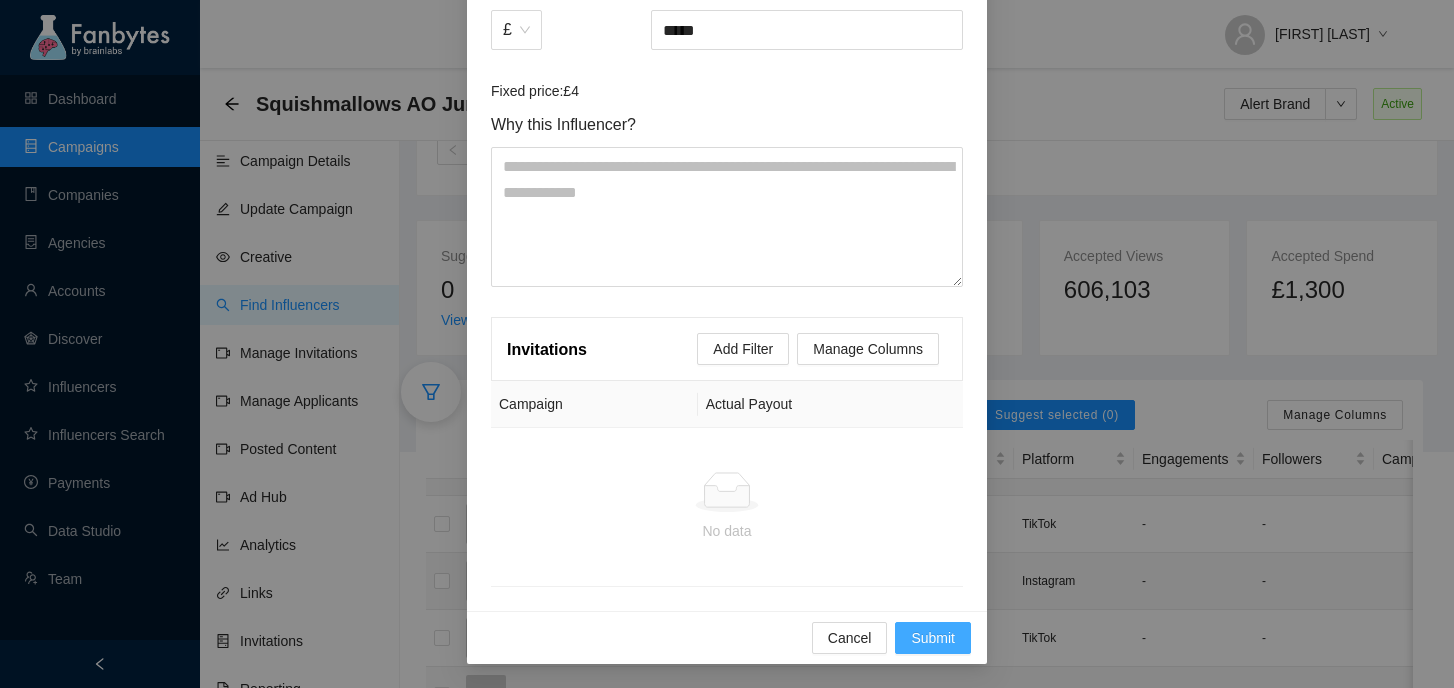 click on "Submit" at bounding box center [933, 638] 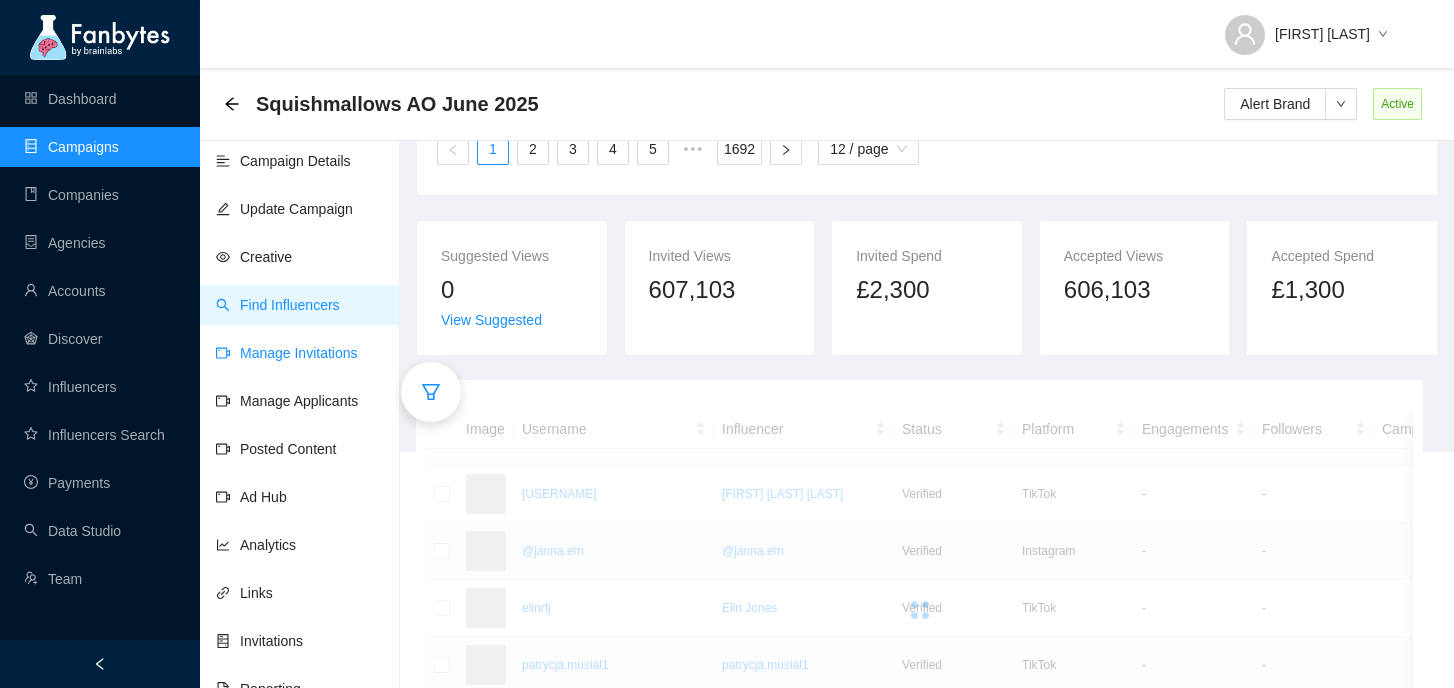 click on "Manage Invitations" at bounding box center [287, 353] 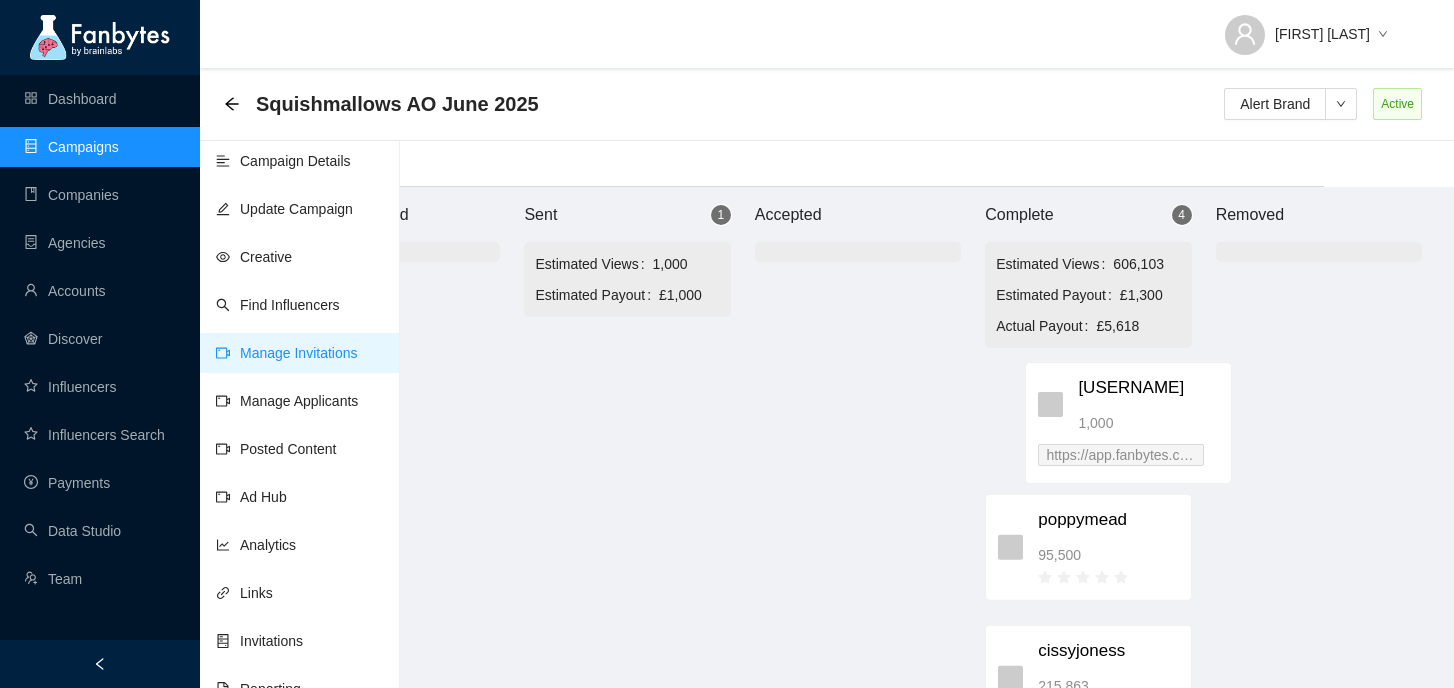 scroll, scrollTop: 20, scrollLeft: 134, axis: both 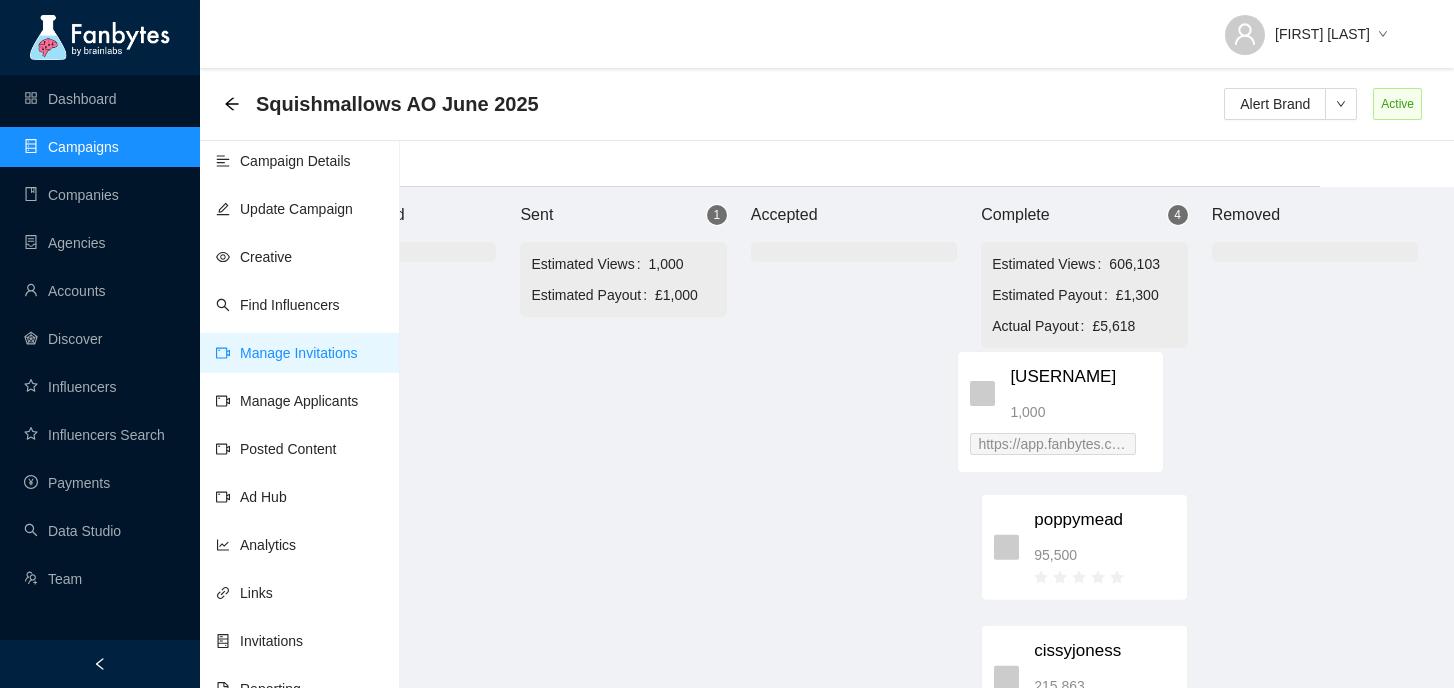 drag, startPoint x: 757, startPoint y: 378, endPoint x: 1069, endPoint y: 387, distance: 312.1298 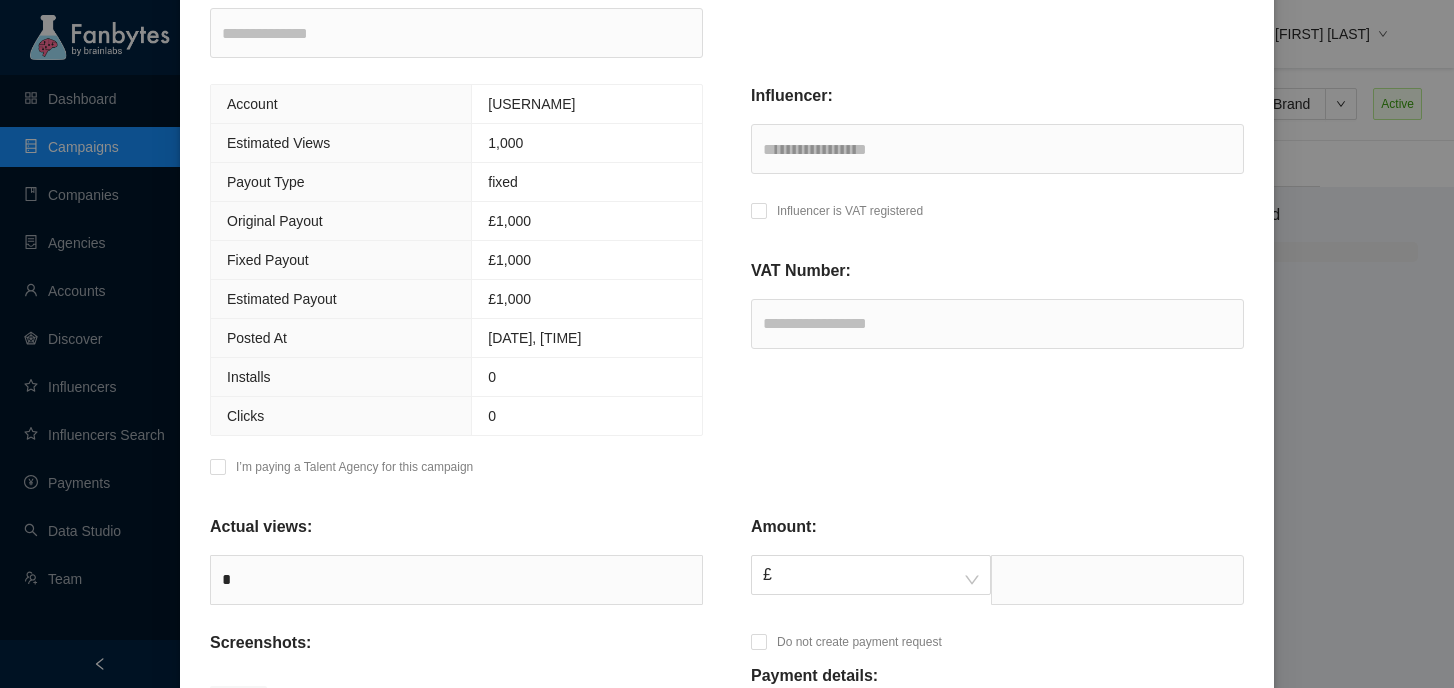 scroll, scrollTop: 323, scrollLeft: 0, axis: vertical 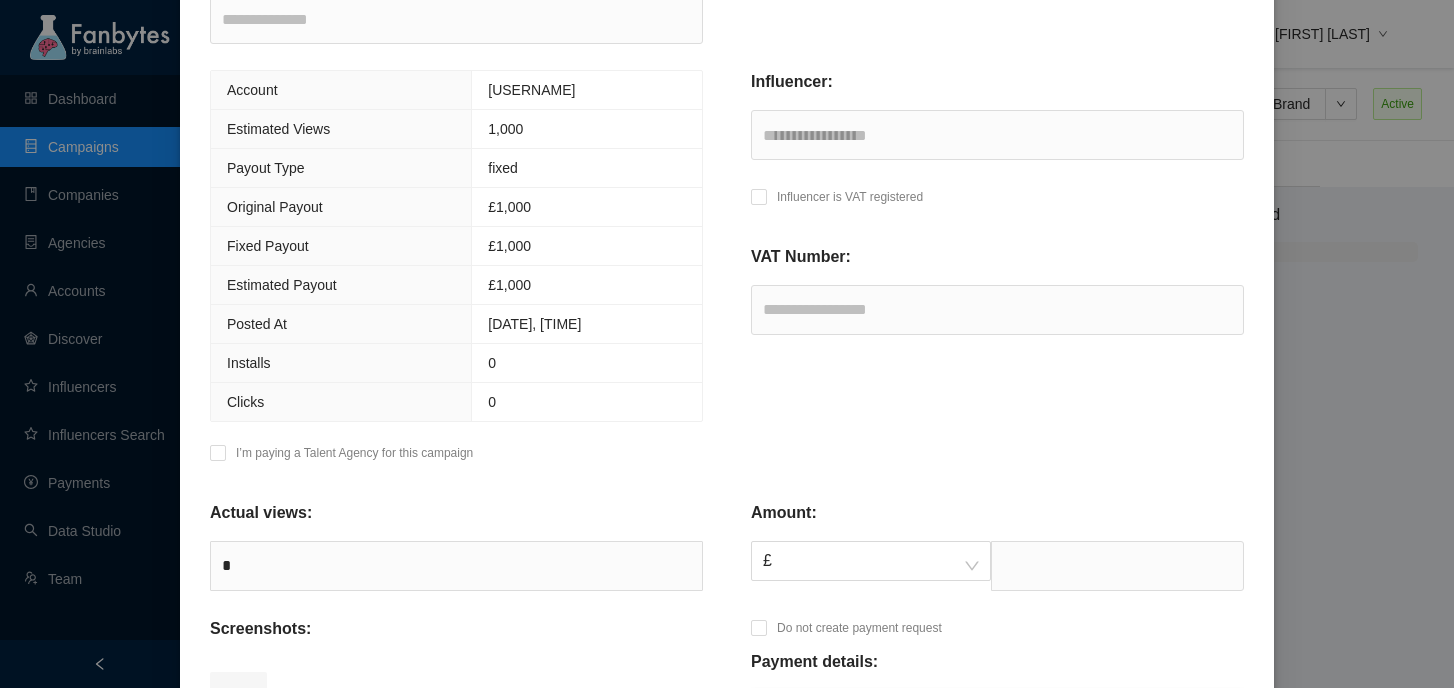 click on "Influencer is VAT registered" at bounding box center [837, 202] 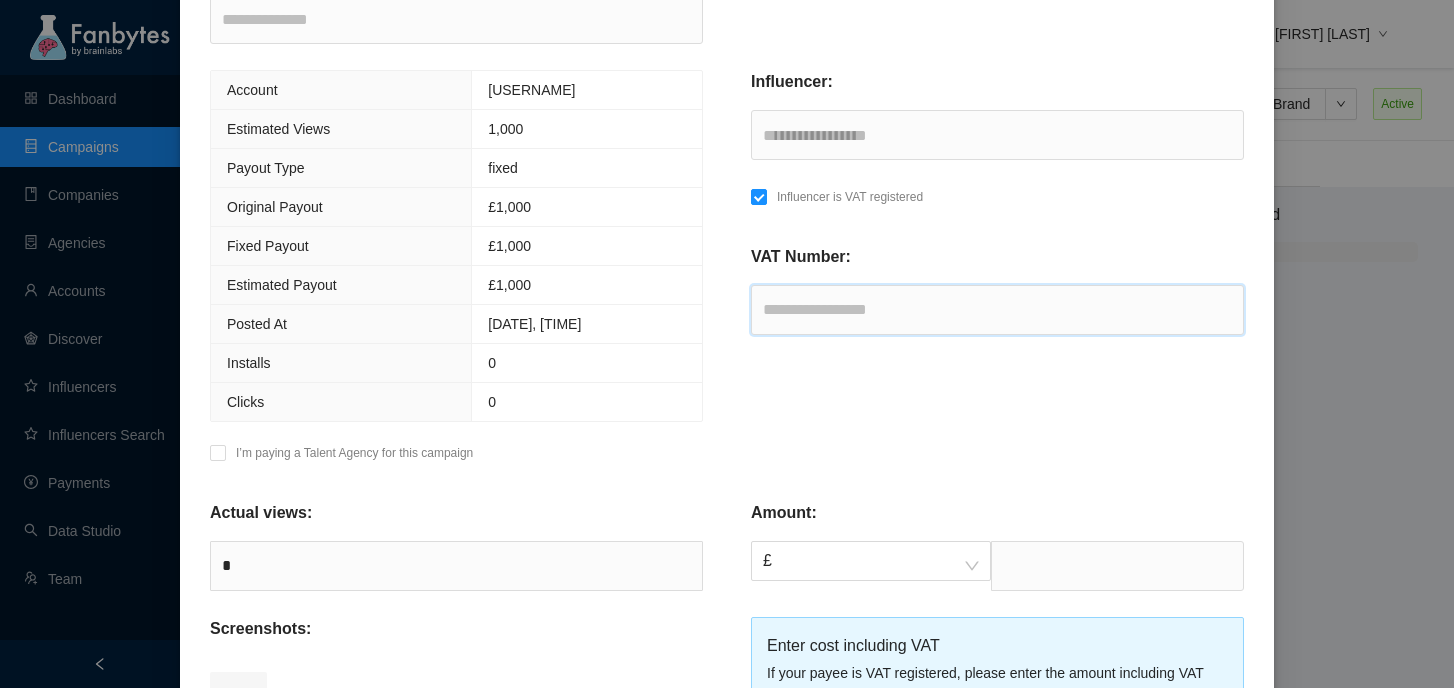 click at bounding box center [997, 310] 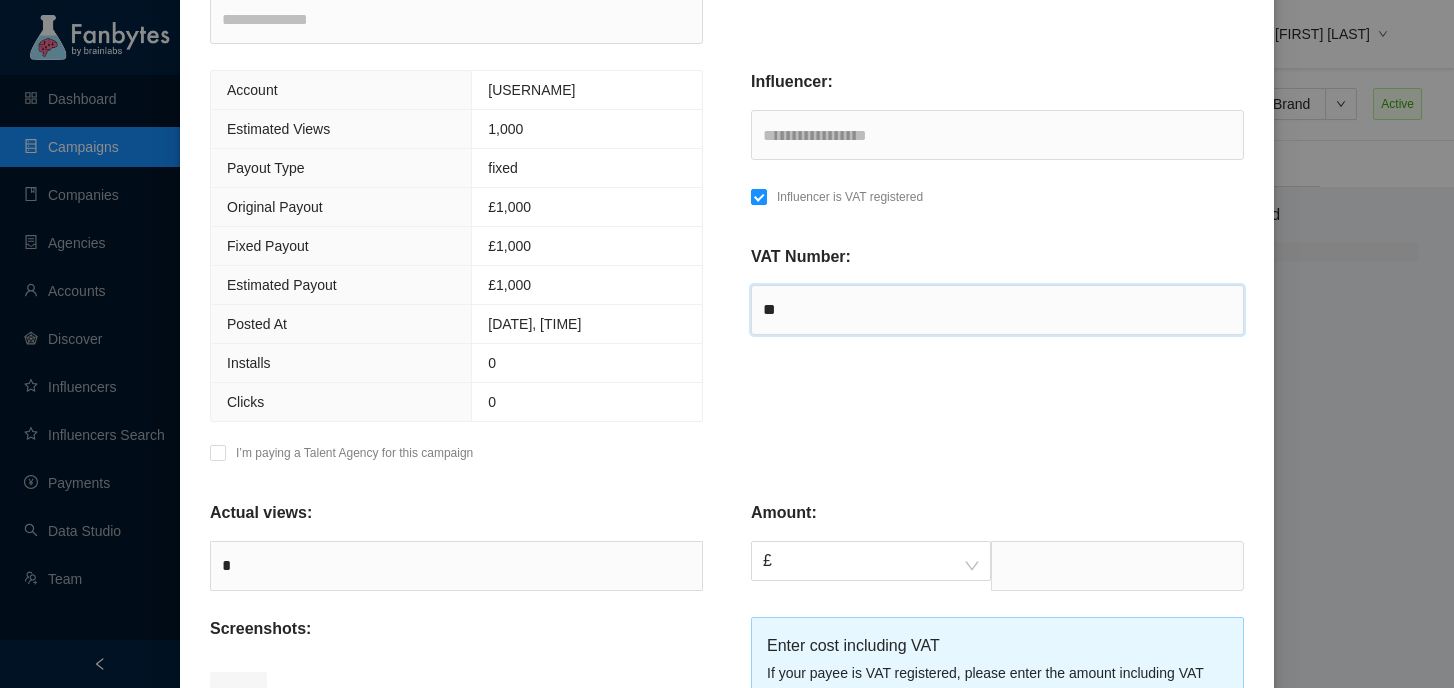 paste on "*********" 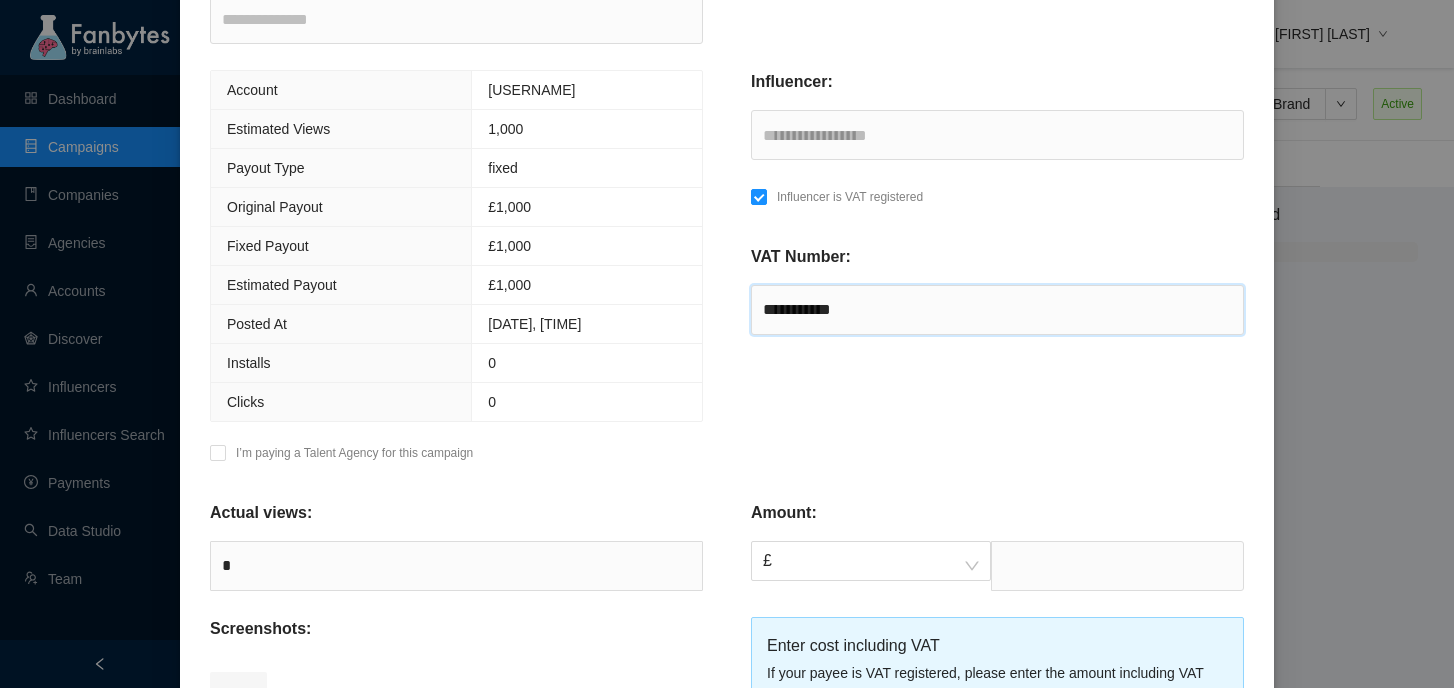 type on "**********" 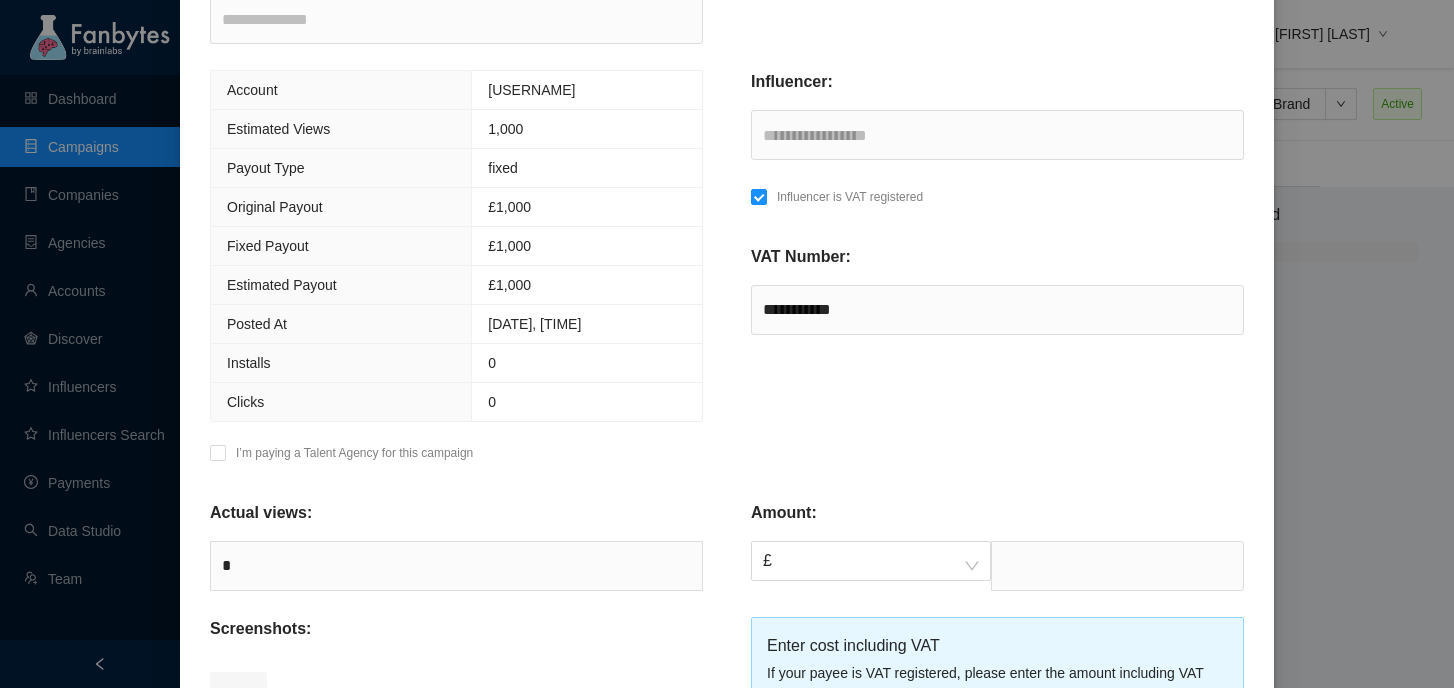 click on "**********" at bounding box center [997, 272] 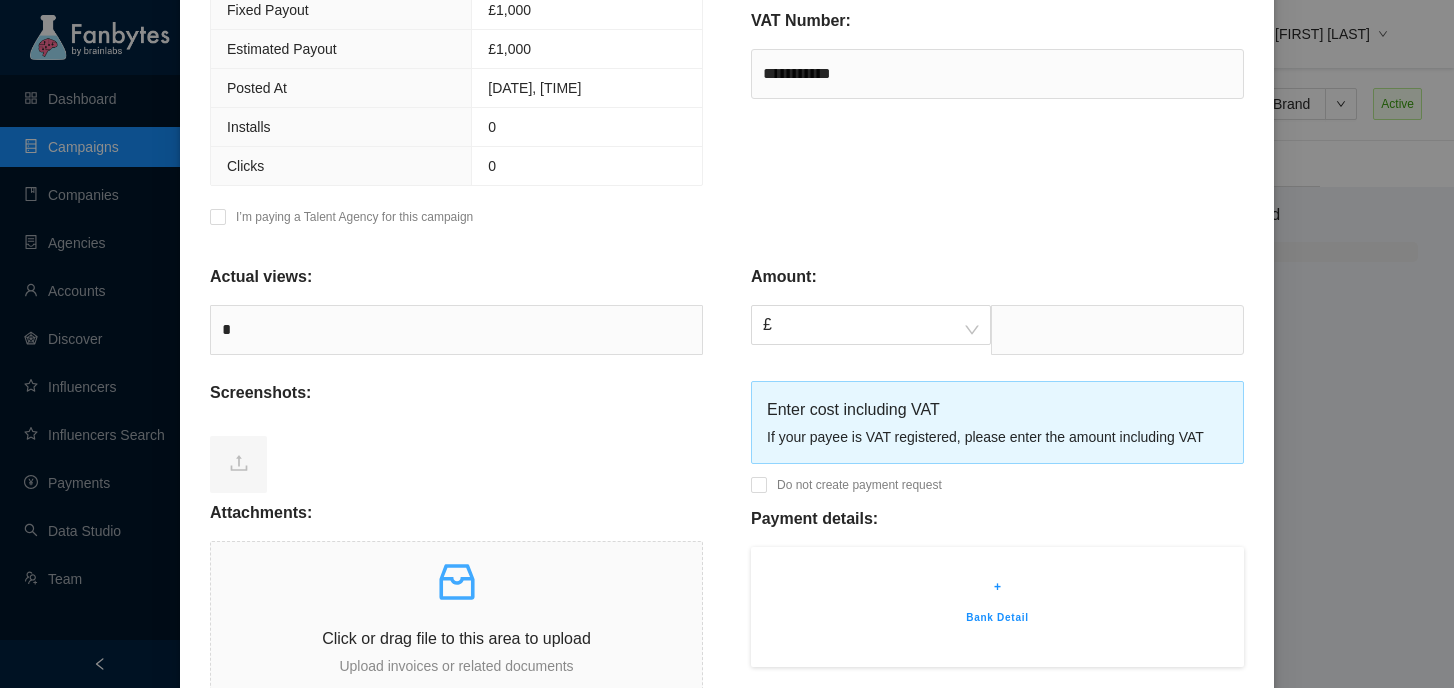scroll, scrollTop: 606, scrollLeft: 0, axis: vertical 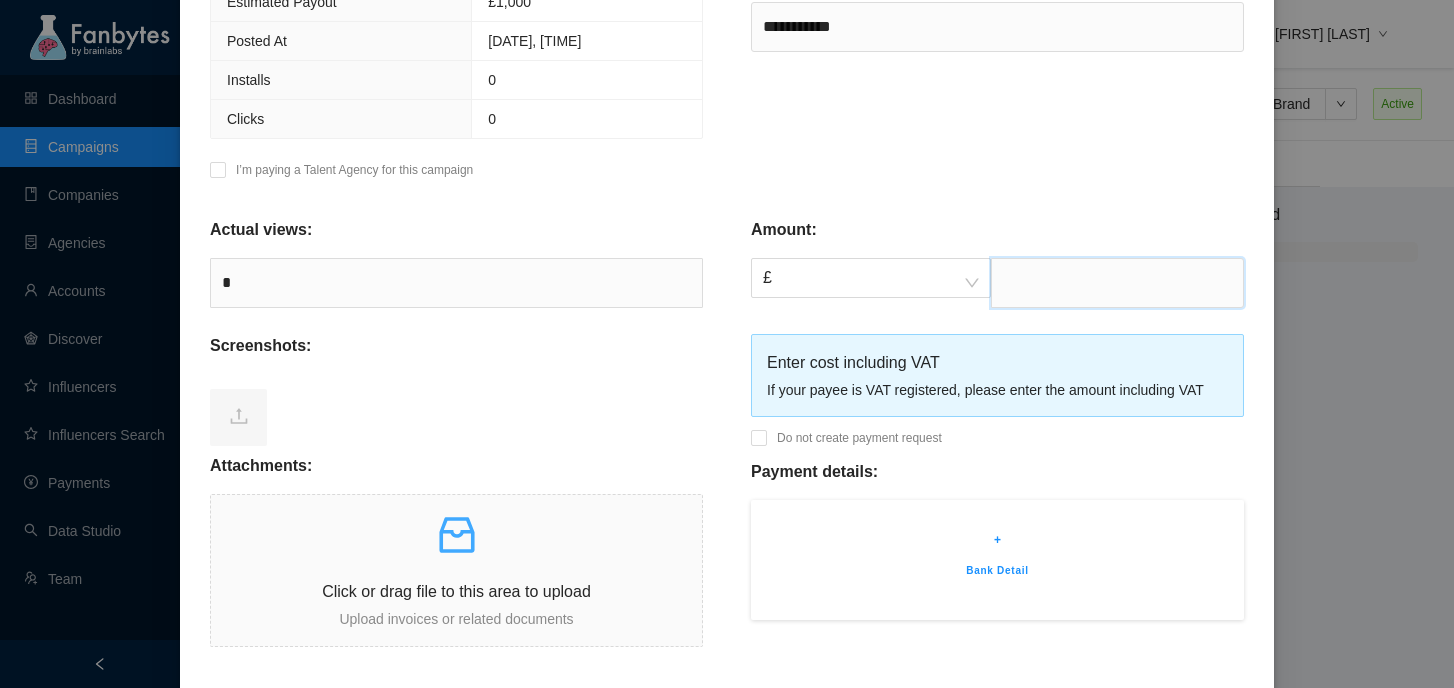 click at bounding box center (1117, 283) 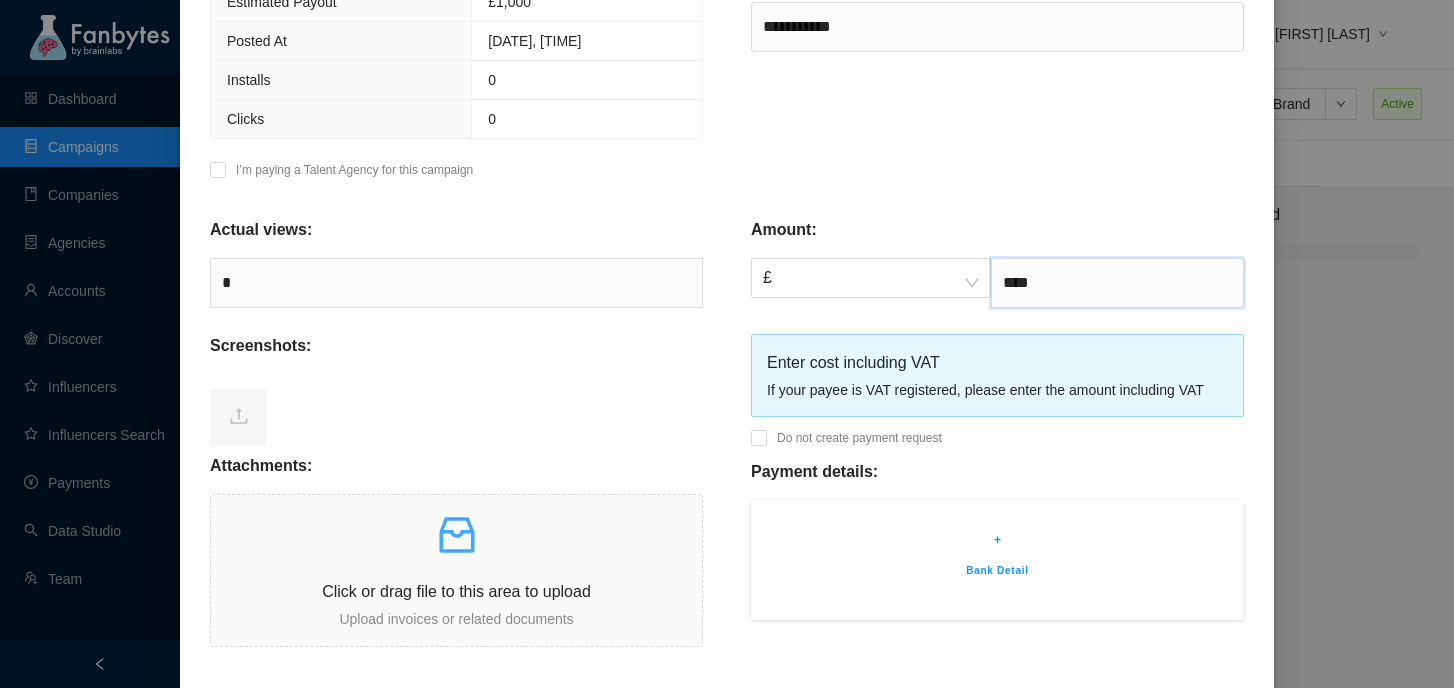 type on "****" 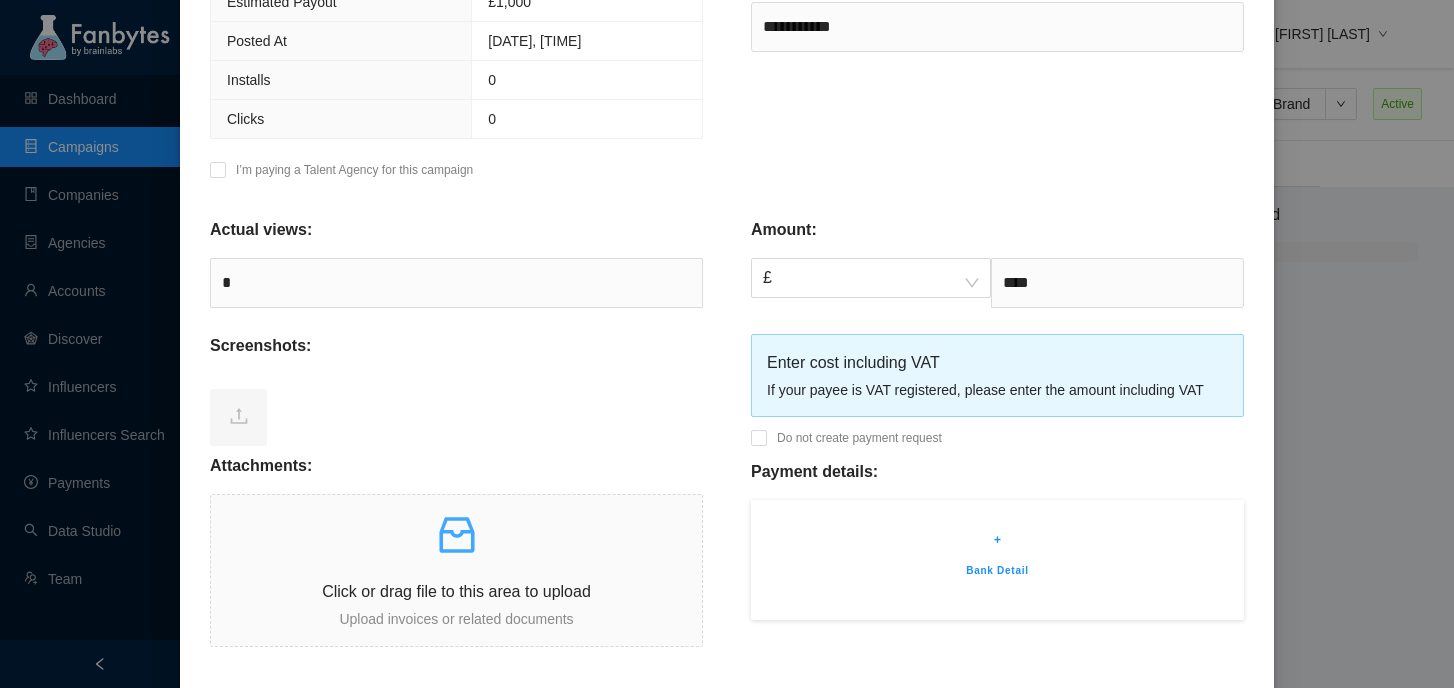 click on "Amount:" at bounding box center [997, 238] 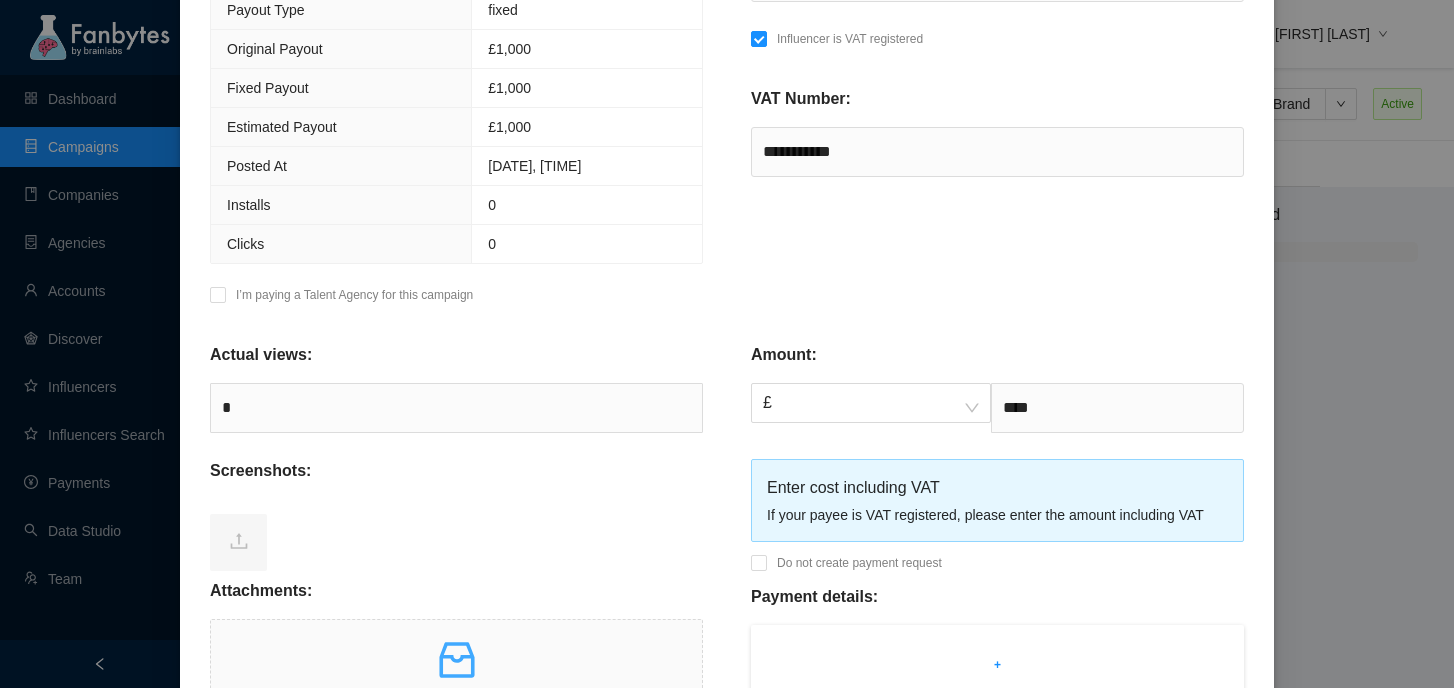 scroll, scrollTop: 754, scrollLeft: 0, axis: vertical 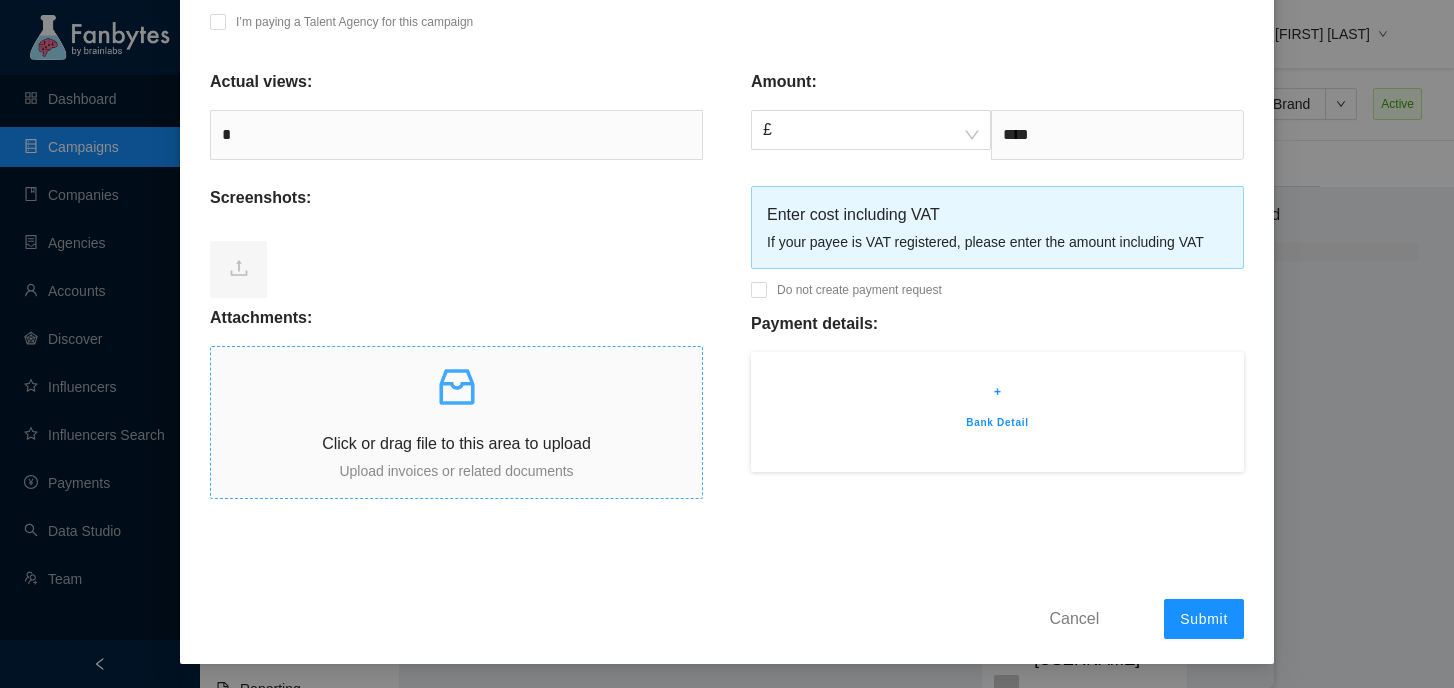click at bounding box center (456, 387) 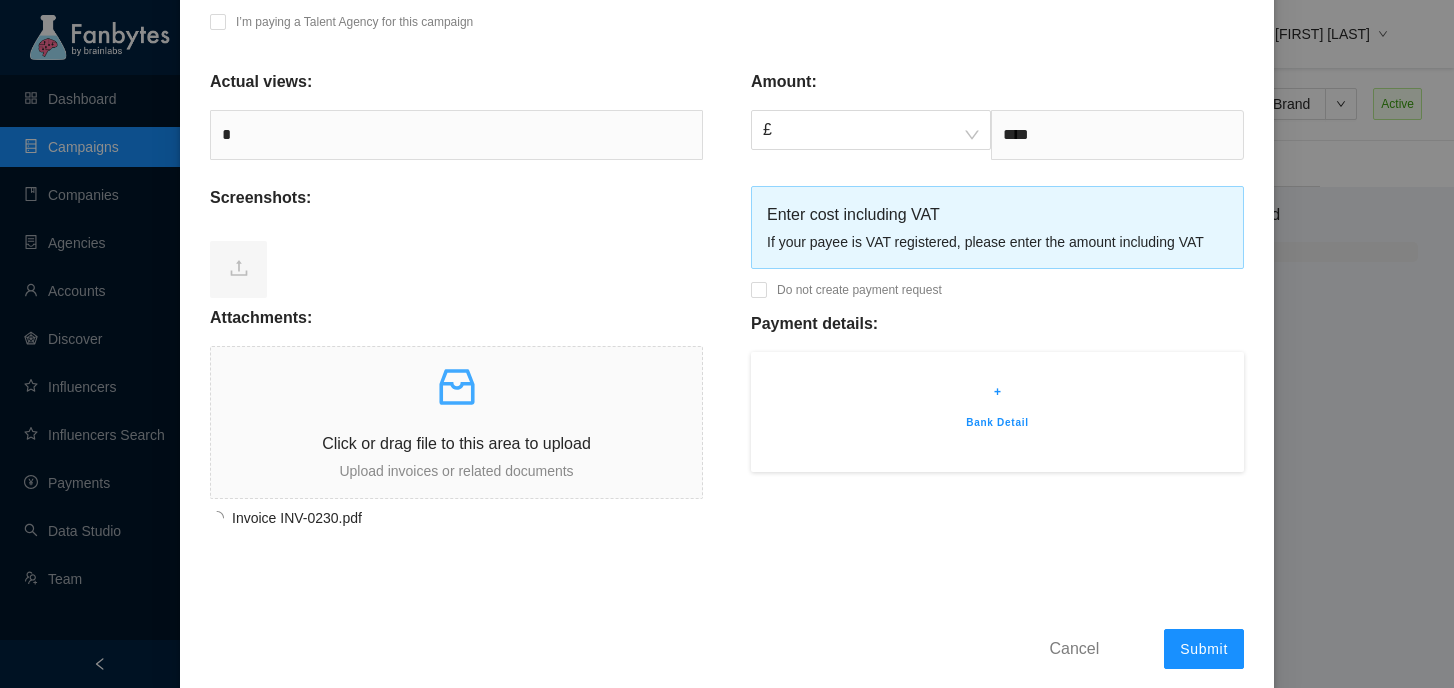 click on "Bank Detail" at bounding box center (997, 423) 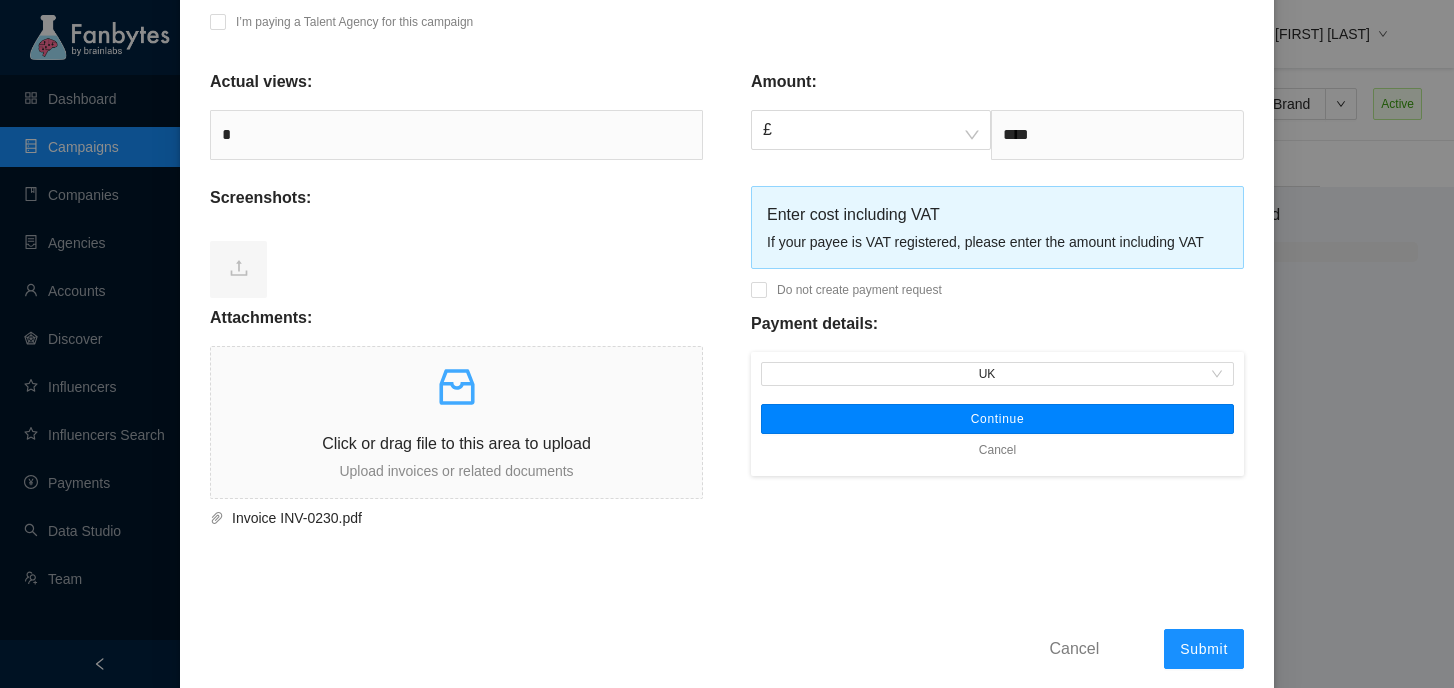click on "Continue" at bounding box center [997, 419] 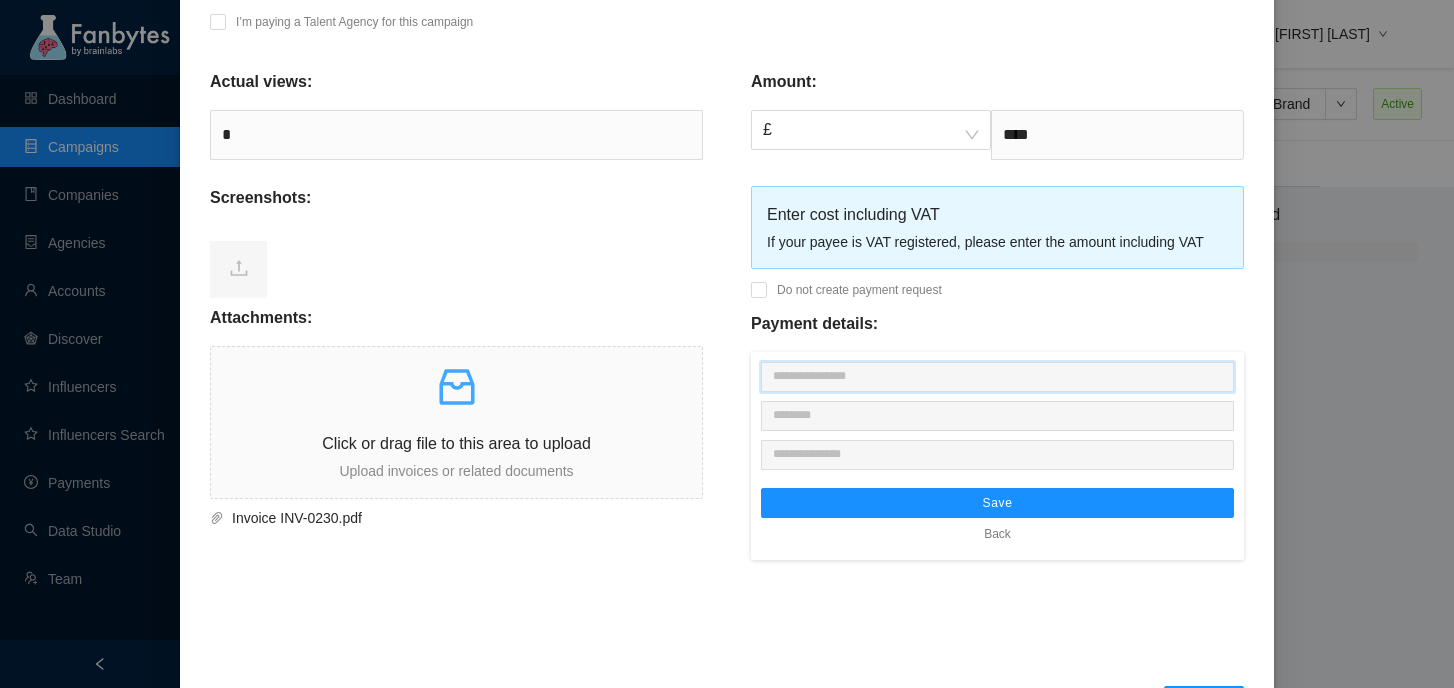 click at bounding box center [997, 377] 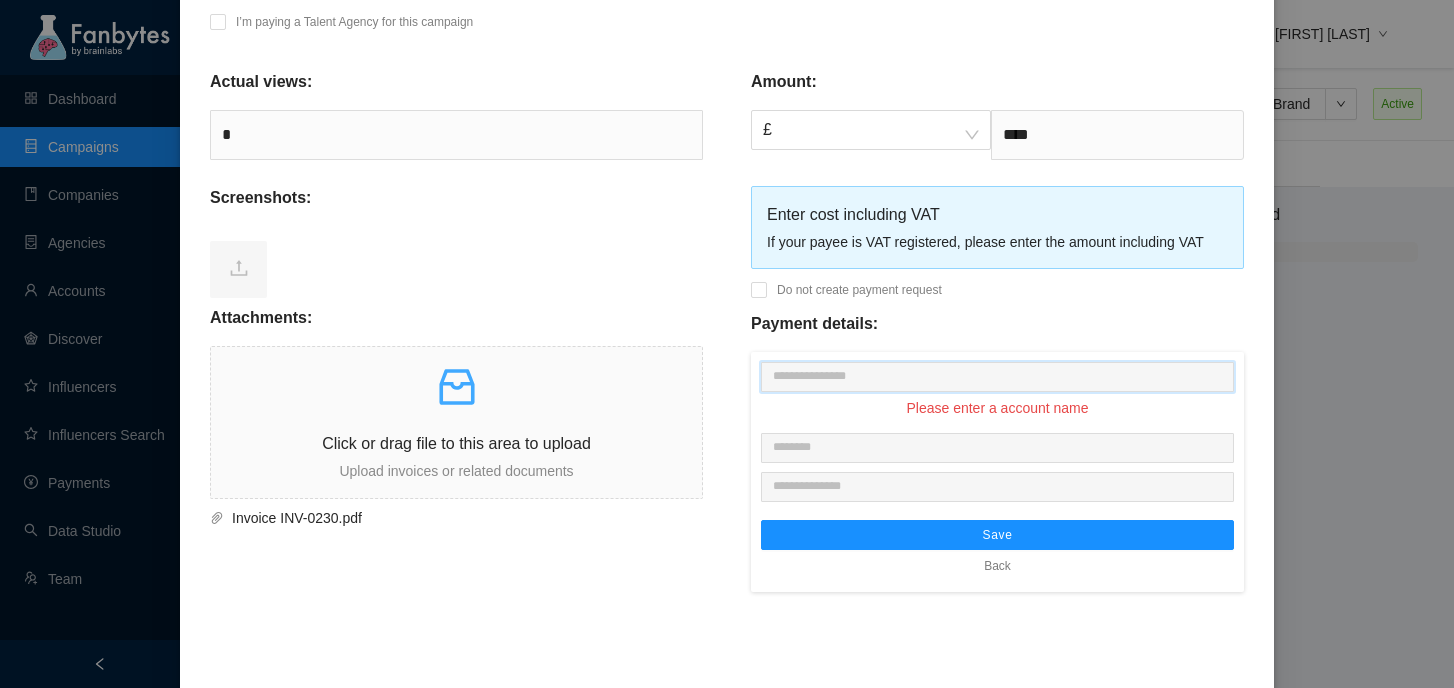 paste on "**********" 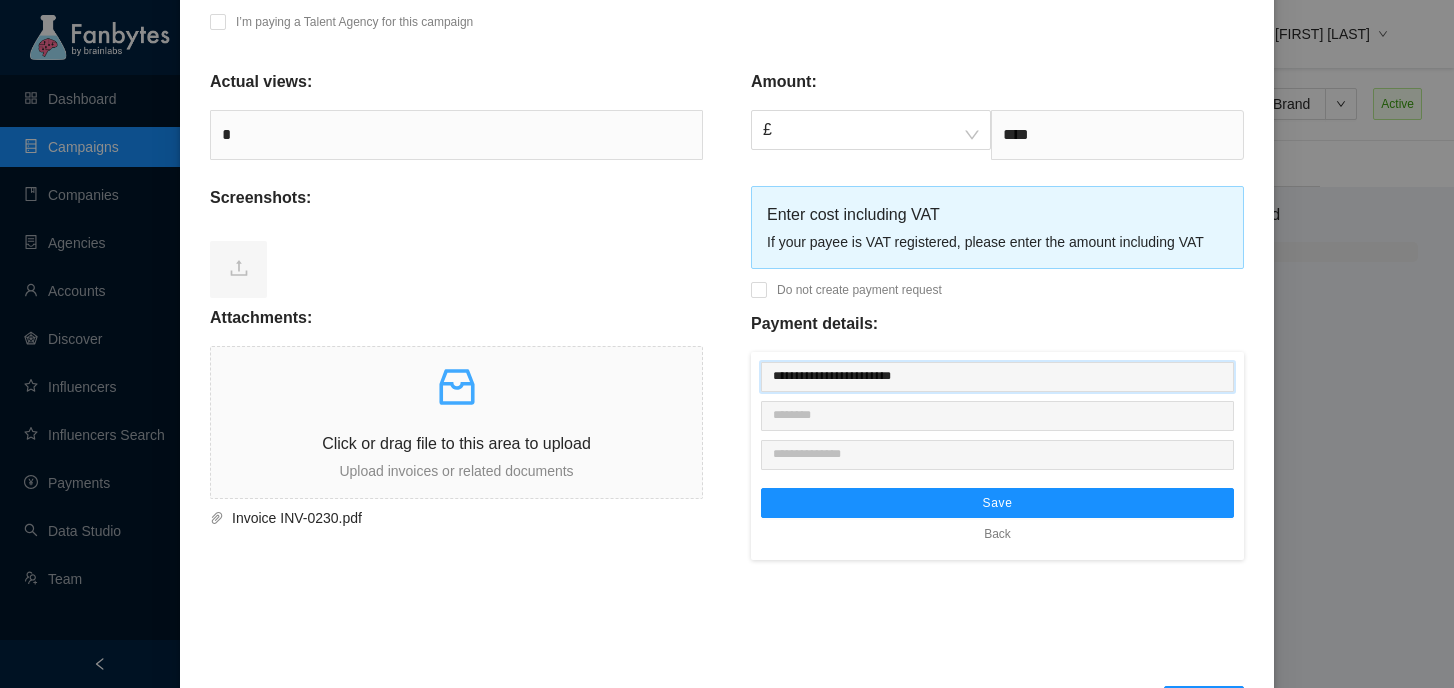 type on "**********" 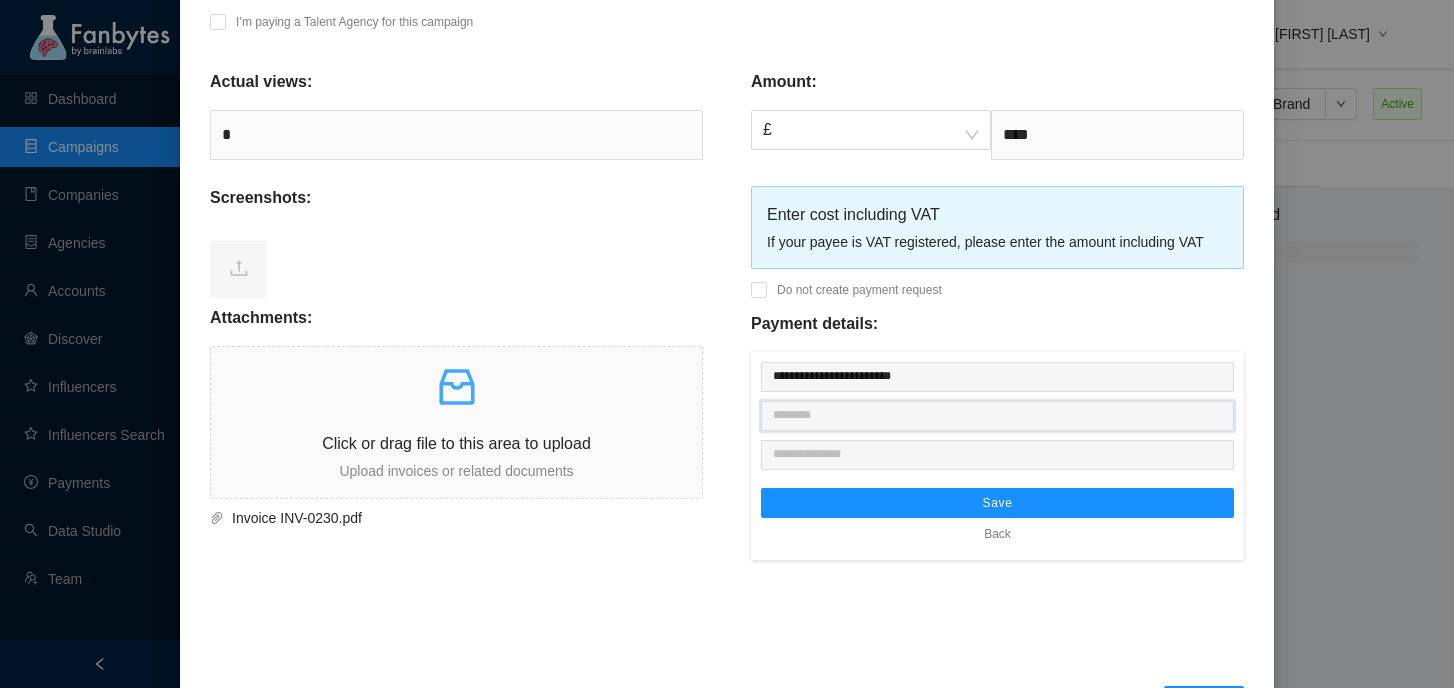click at bounding box center [997, 416] 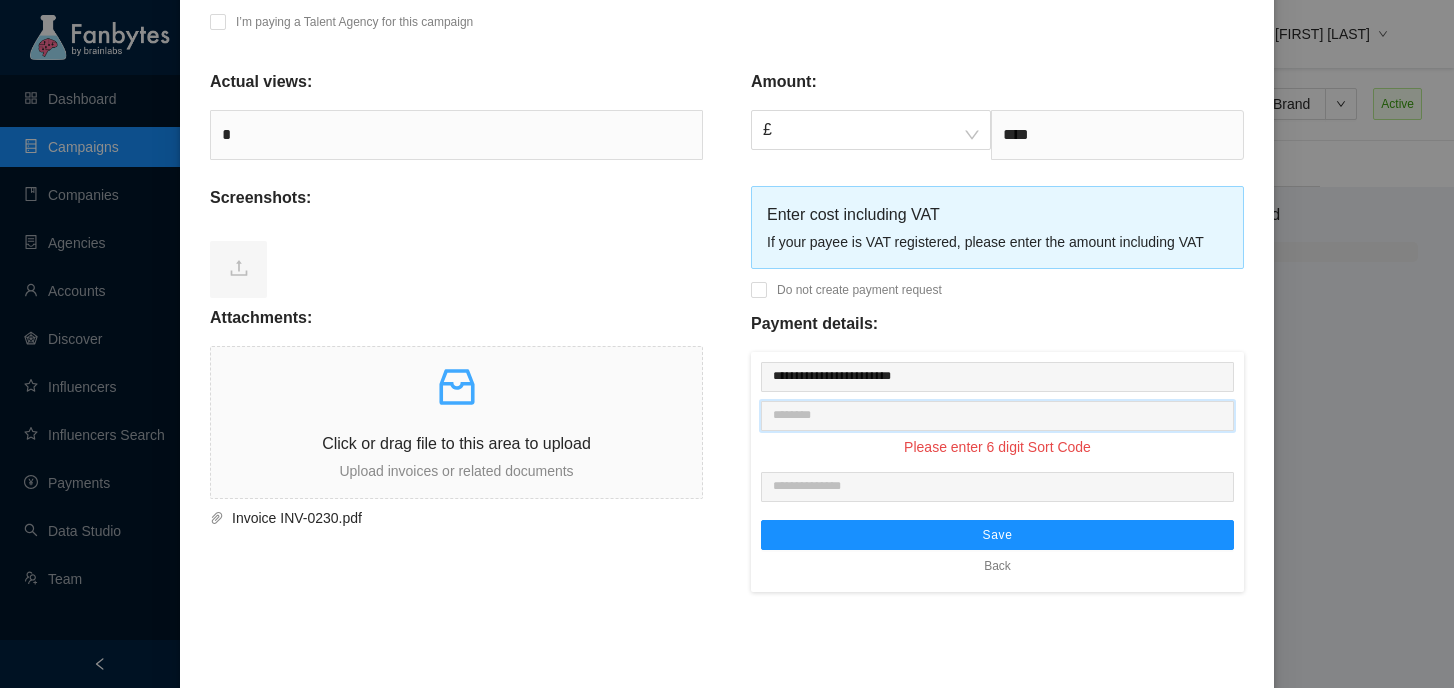 paste on "********" 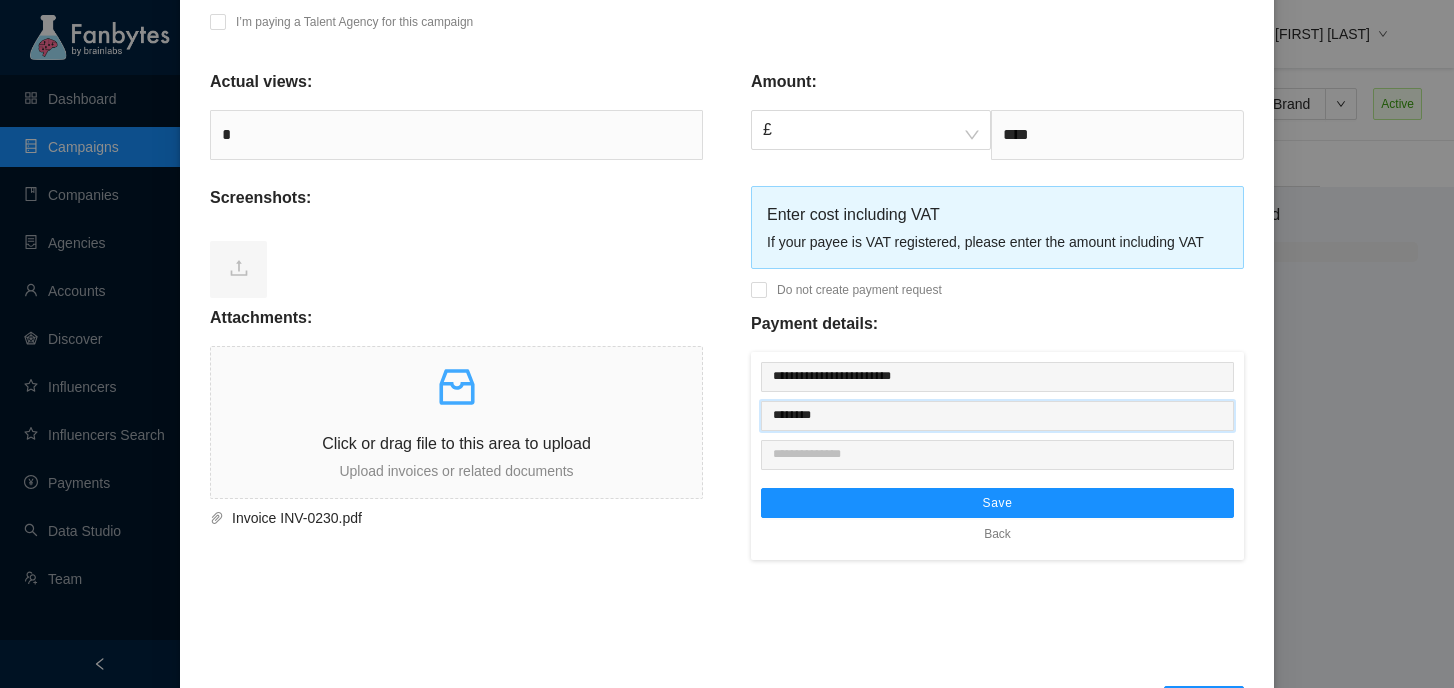 type on "********" 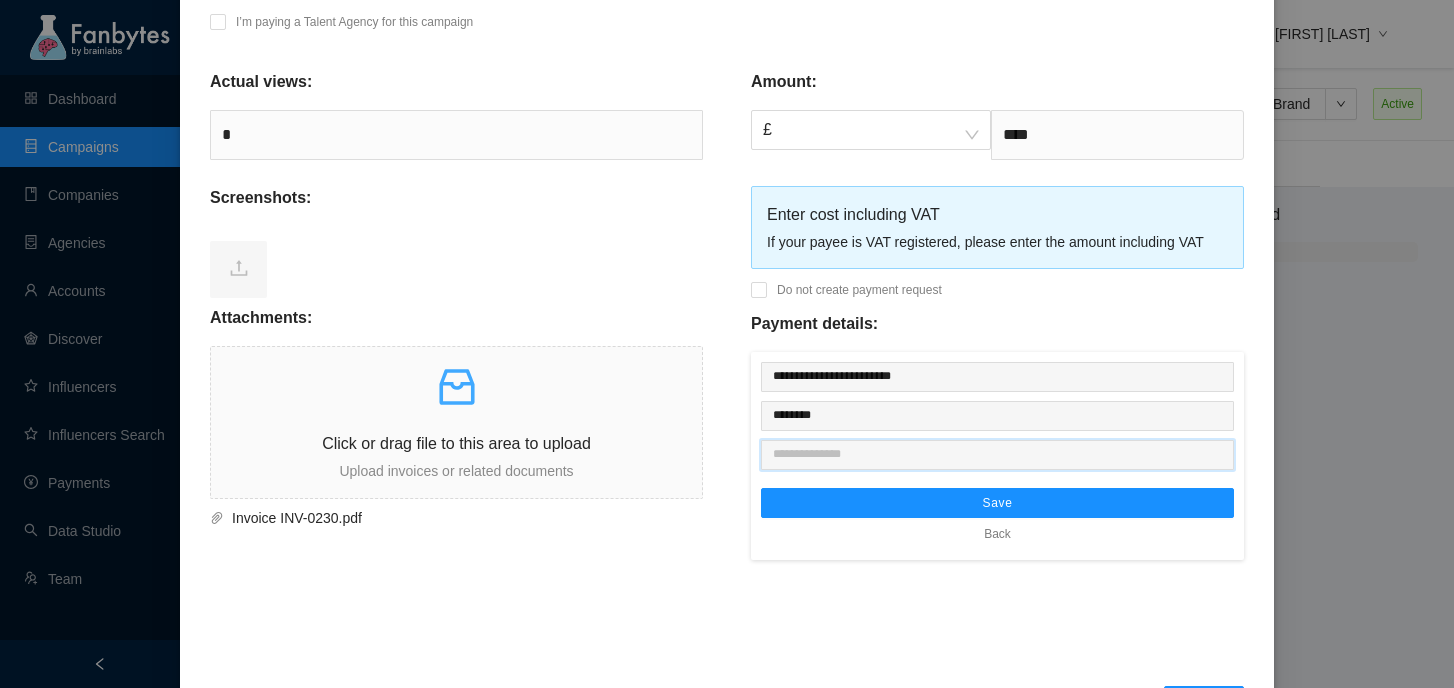 click at bounding box center (997, 455) 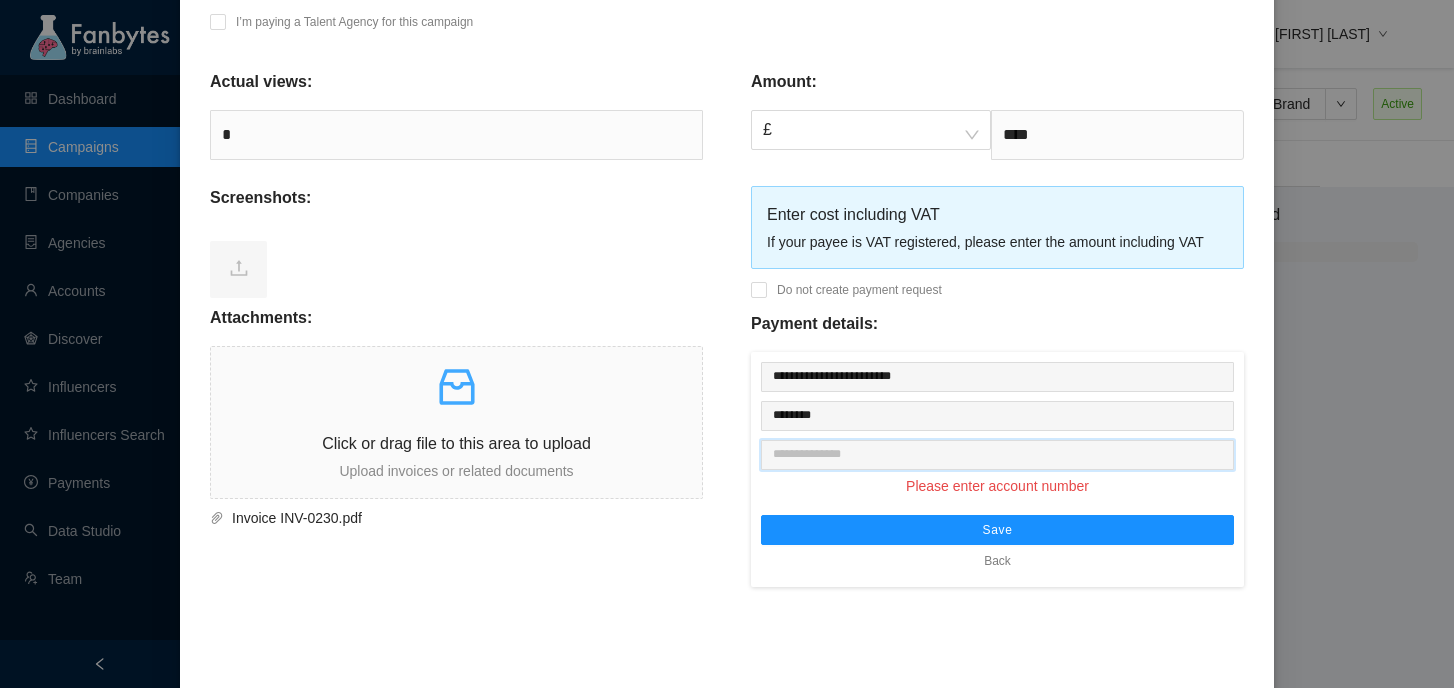 paste on "********" 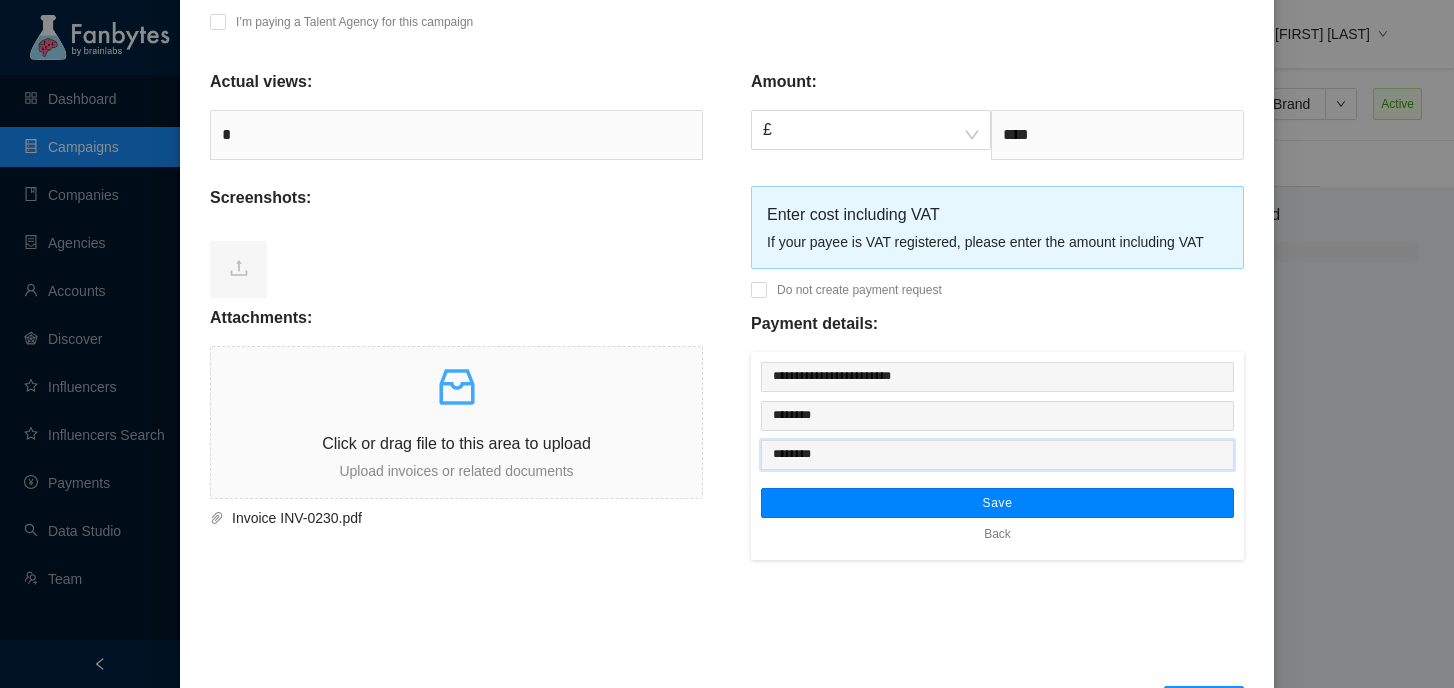 type on "********" 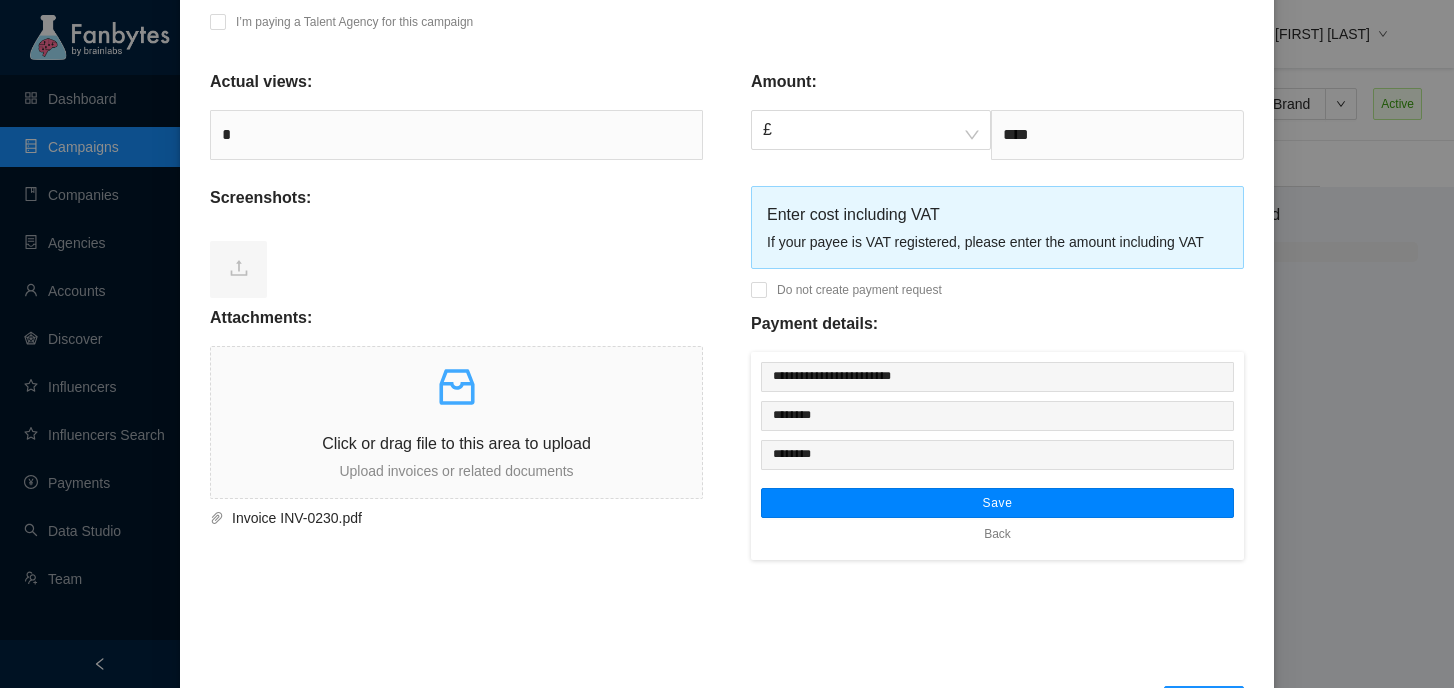 click on "Save" at bounding box center [997, 503] 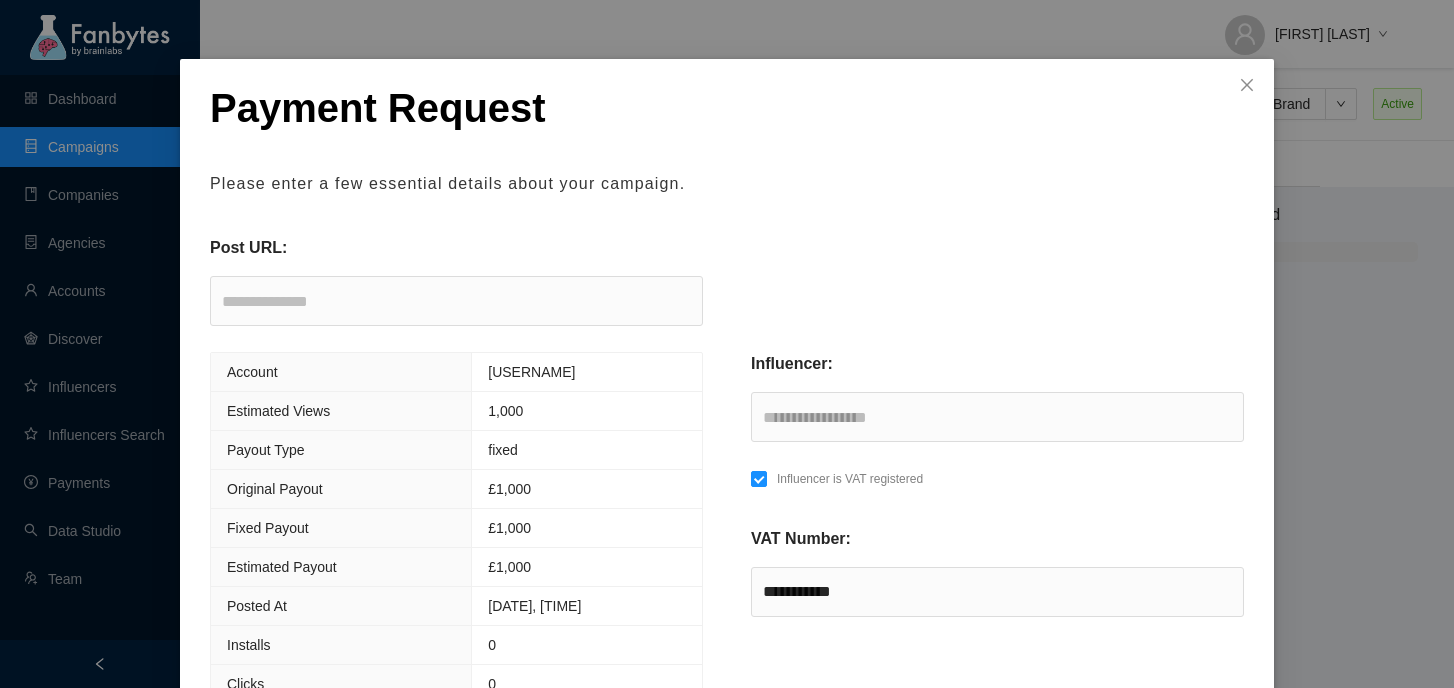 scroll, scrollTop: 784, scrollLeft: 0, axis: vertical 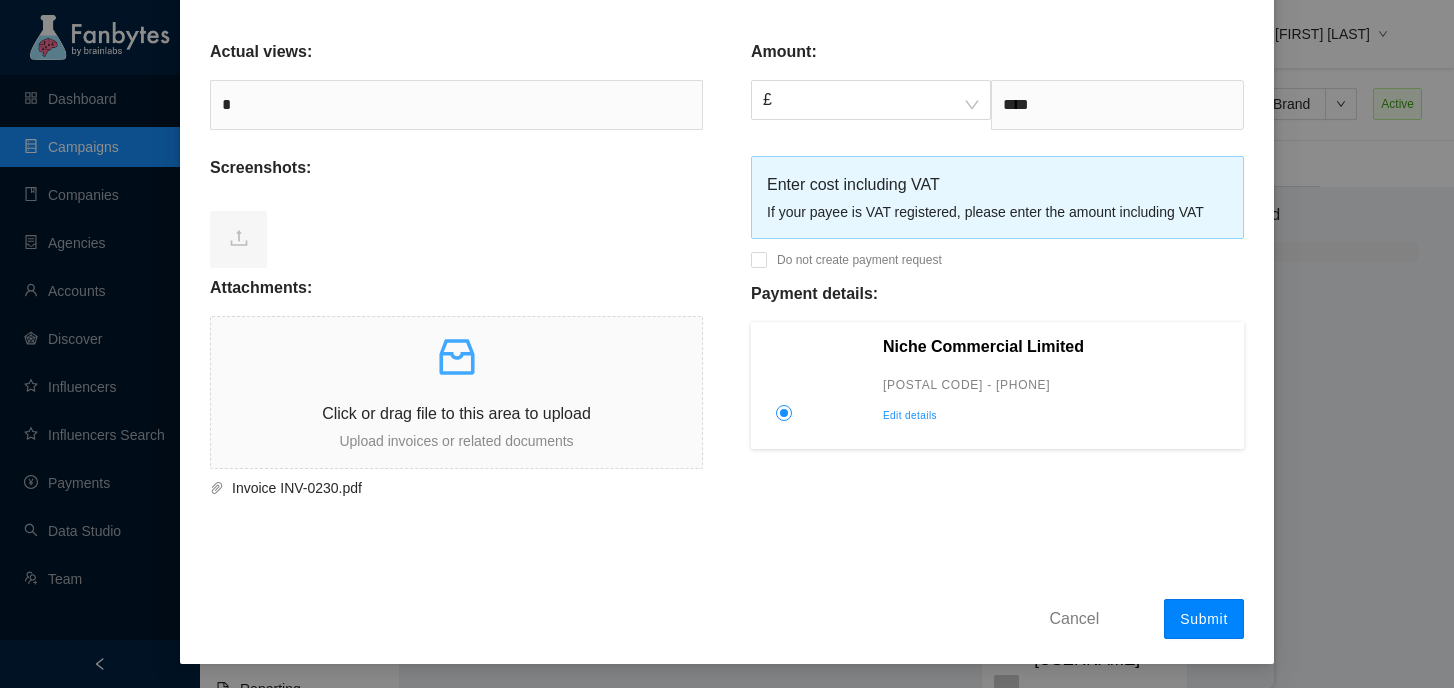 click on "Submit" at bounding box center [1204, 619] 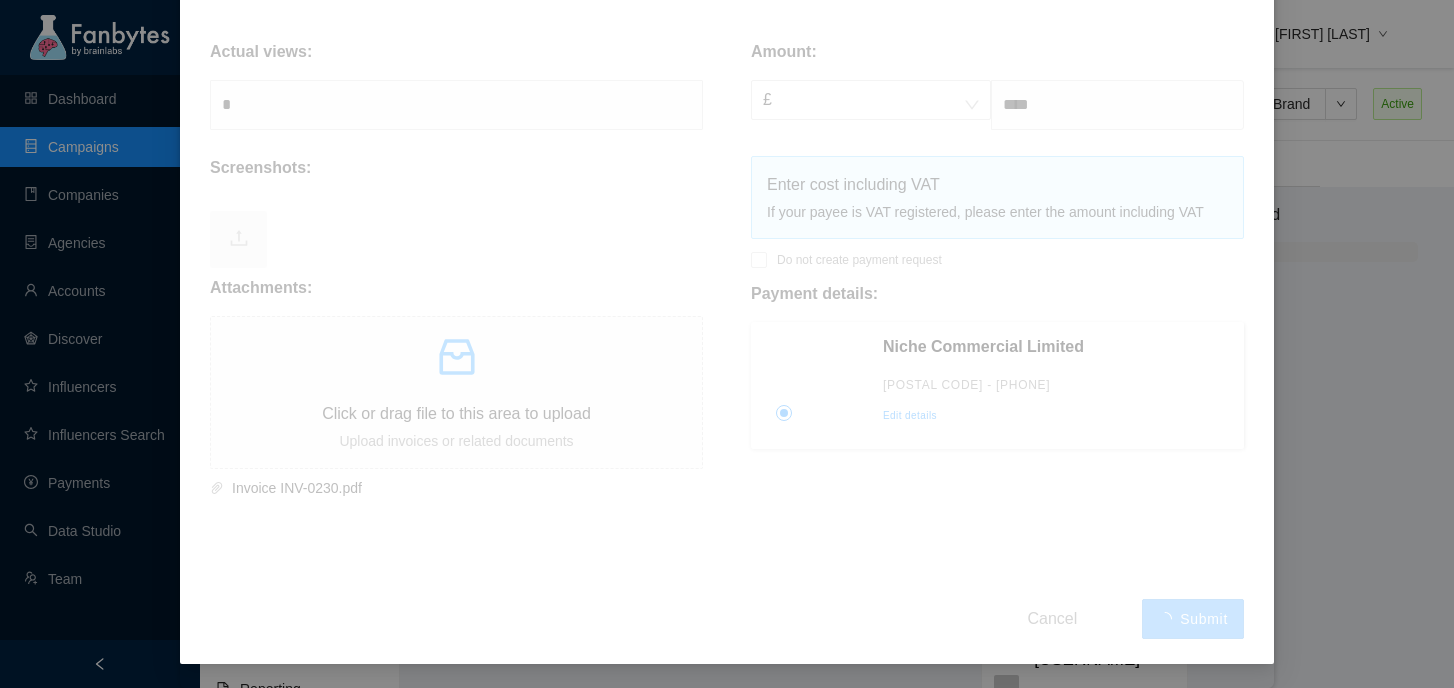 type 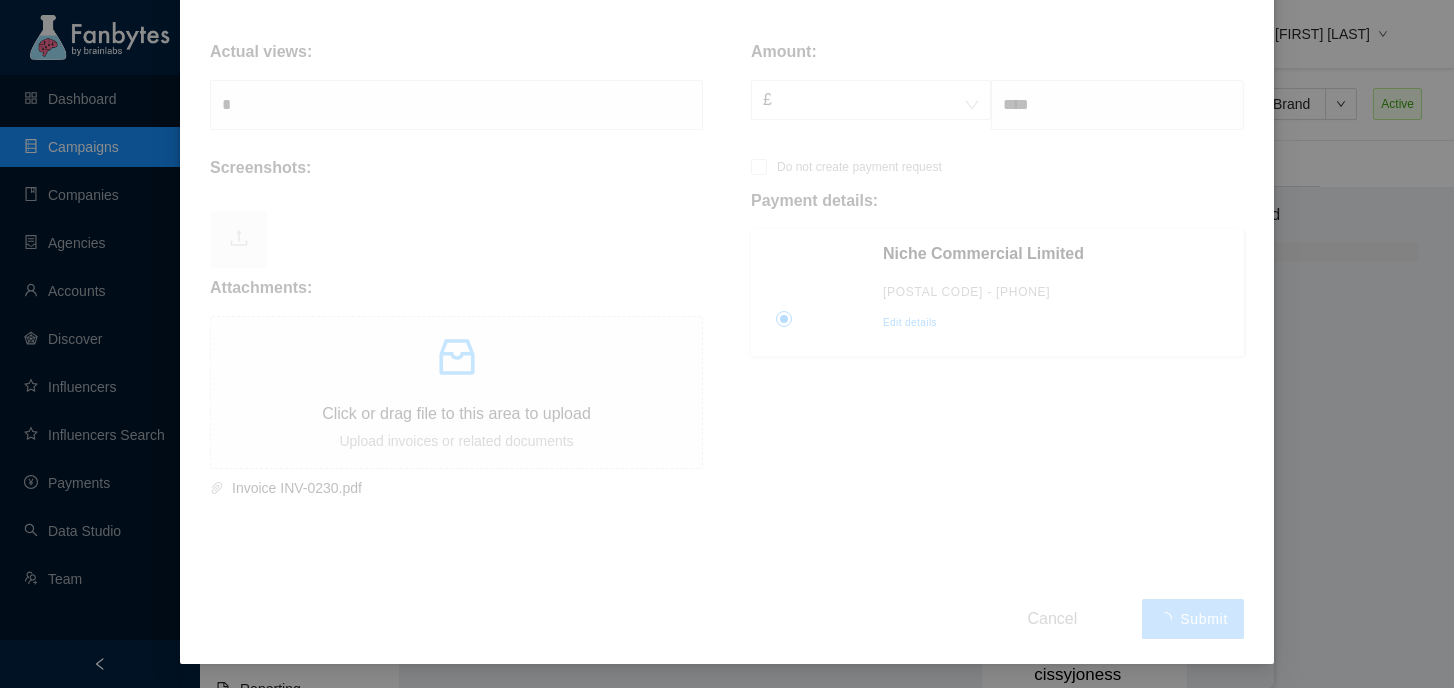 scroll, scrollTop: 0, scrollLeft: 0, axis: both 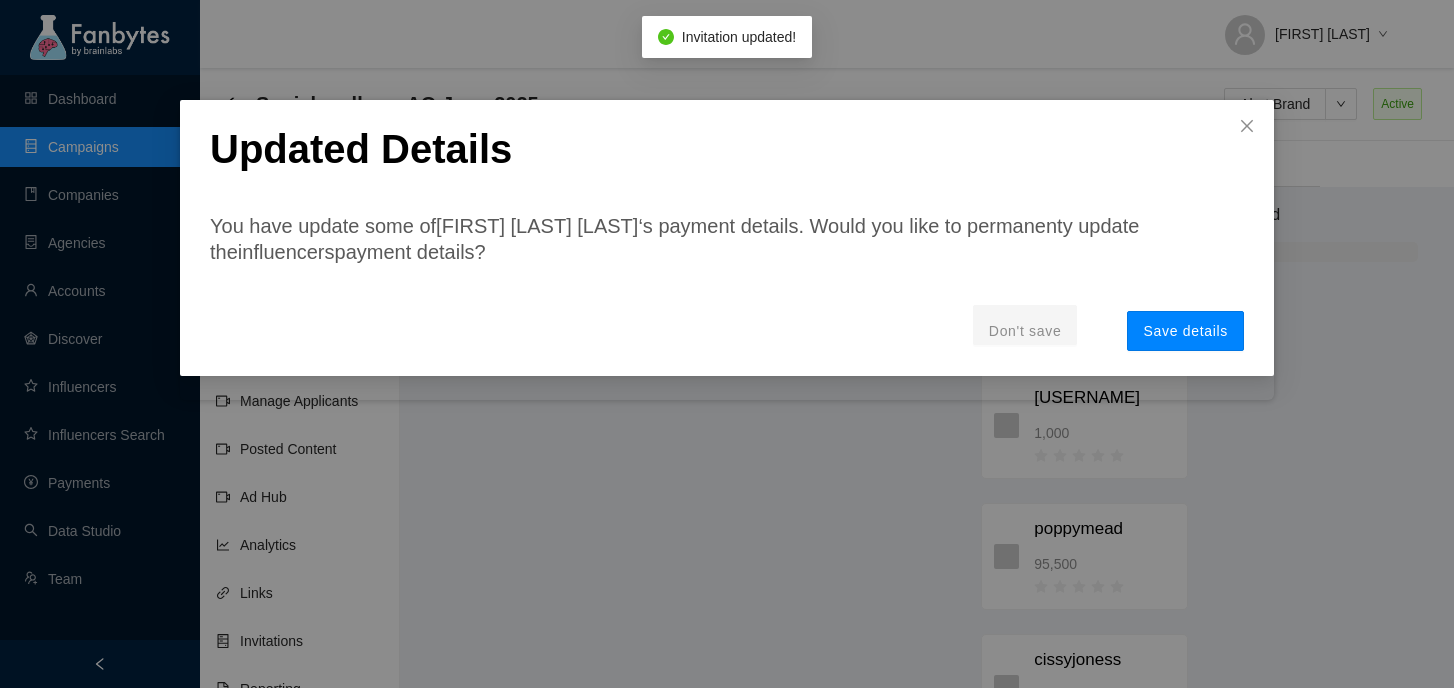 click on "Save details" at bounding box center [1185, 331] 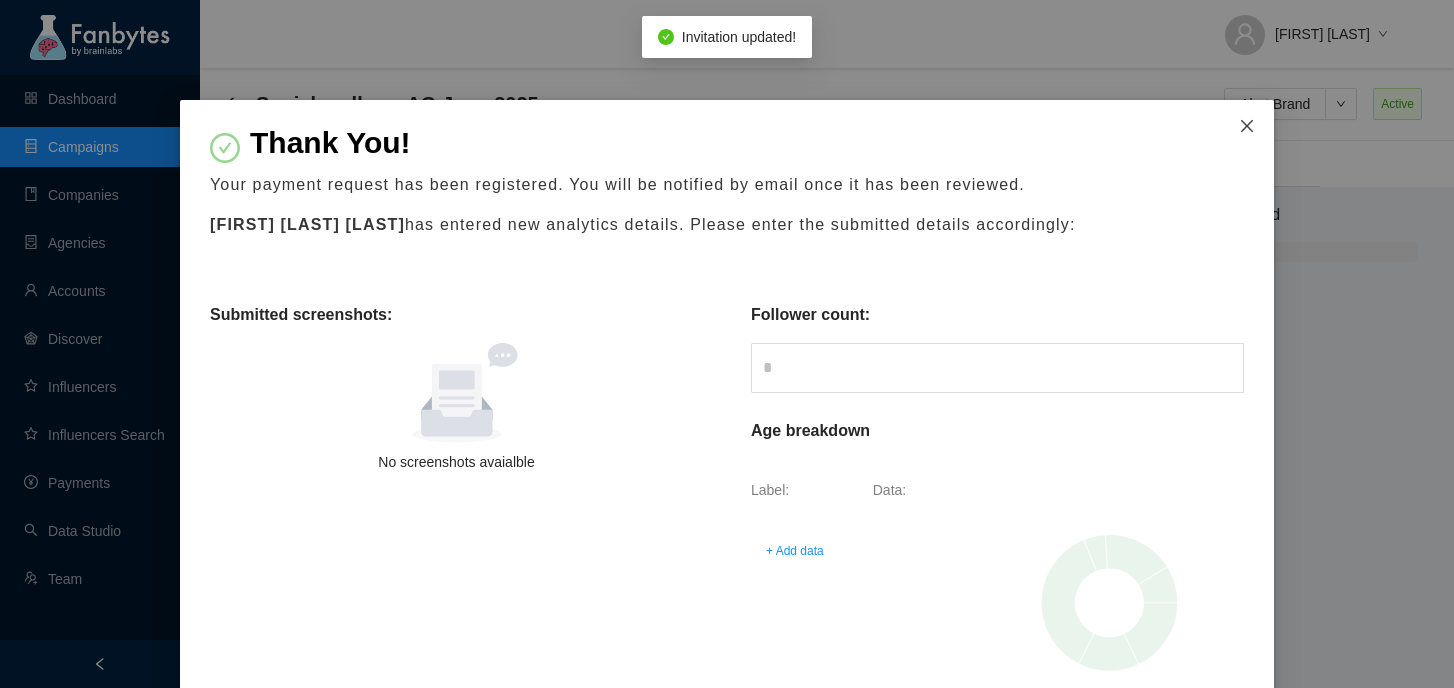 click at bounding box center [1247, 127] 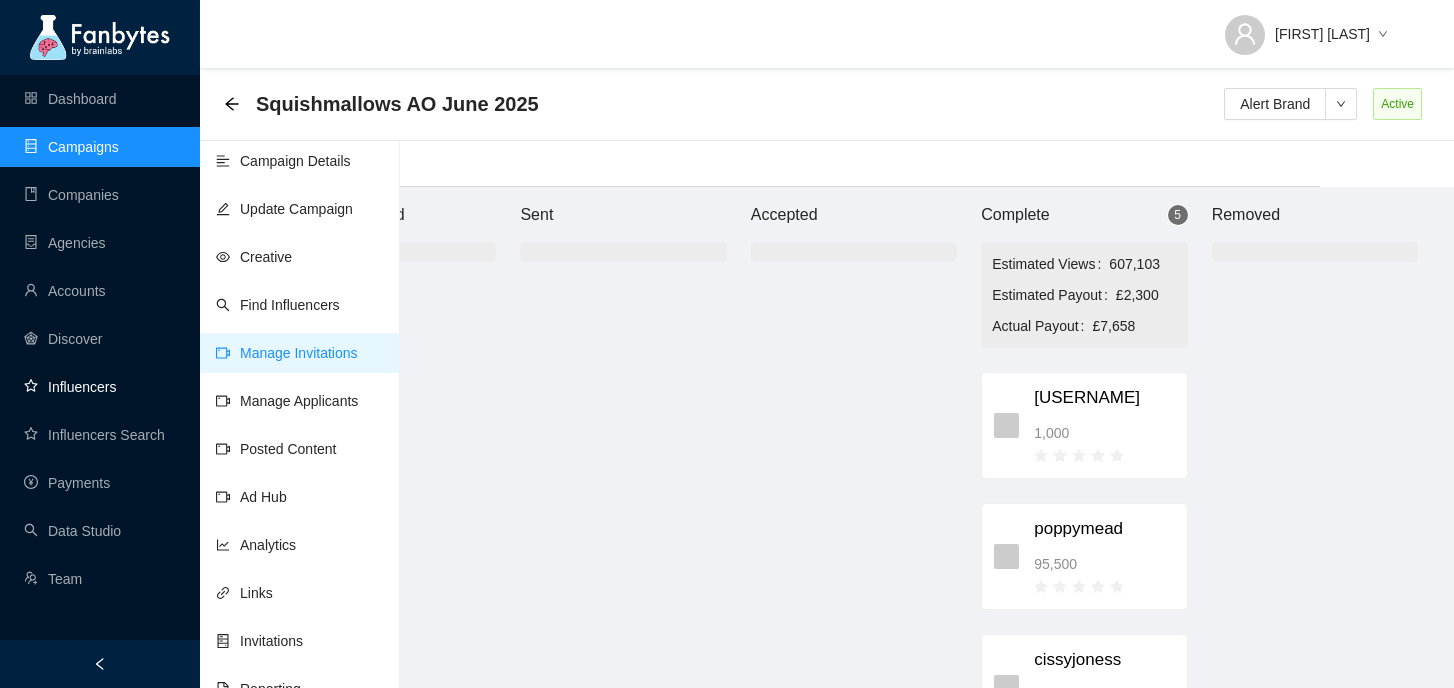 click on "Influencers" at bounding box center [70, 387] 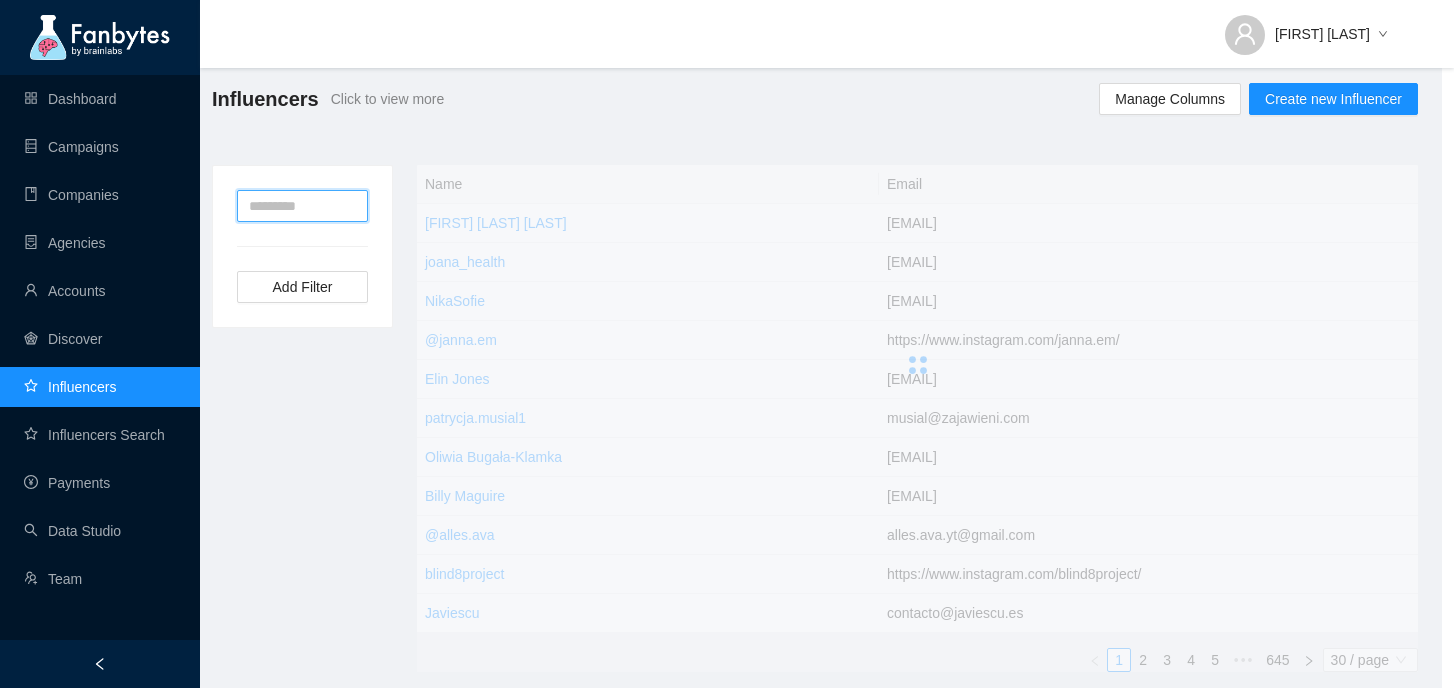 click at bounding box center [302, 206] 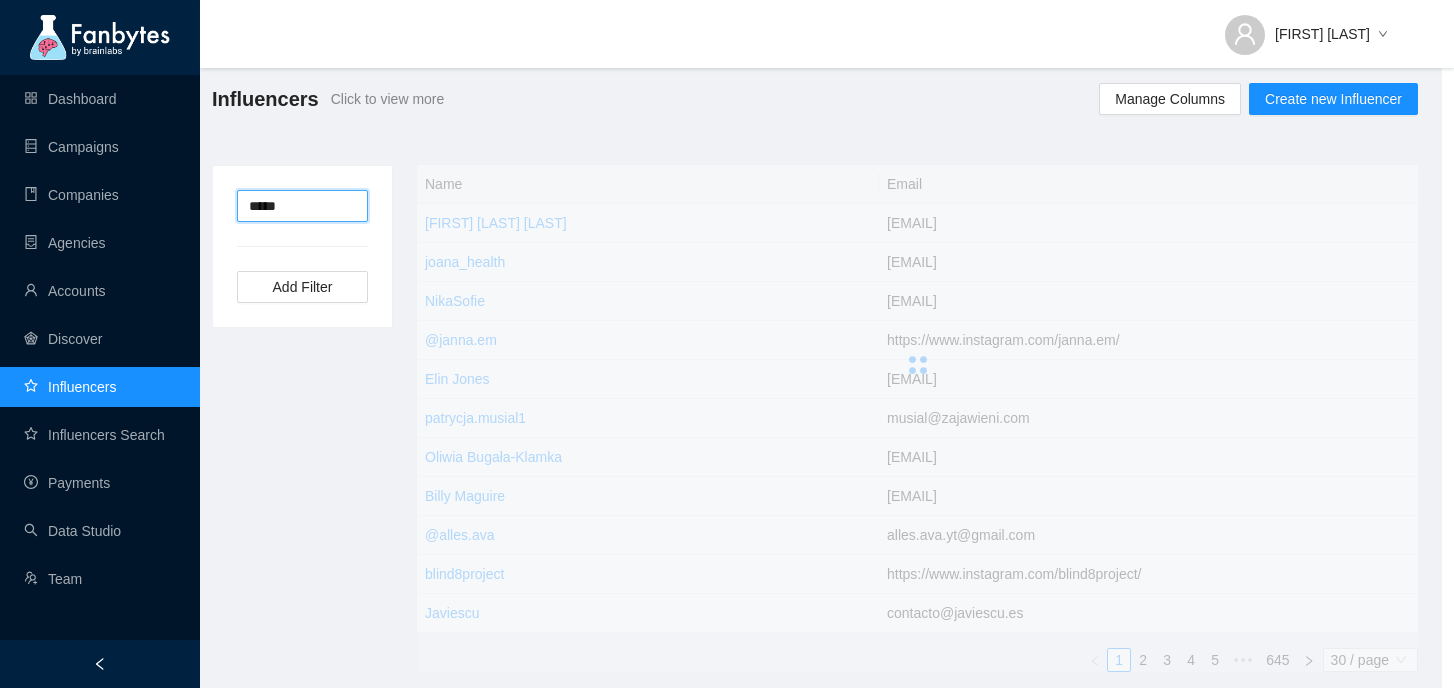 scroll, scrollTop: 0, scrollLeft: 12, axis: horizontal 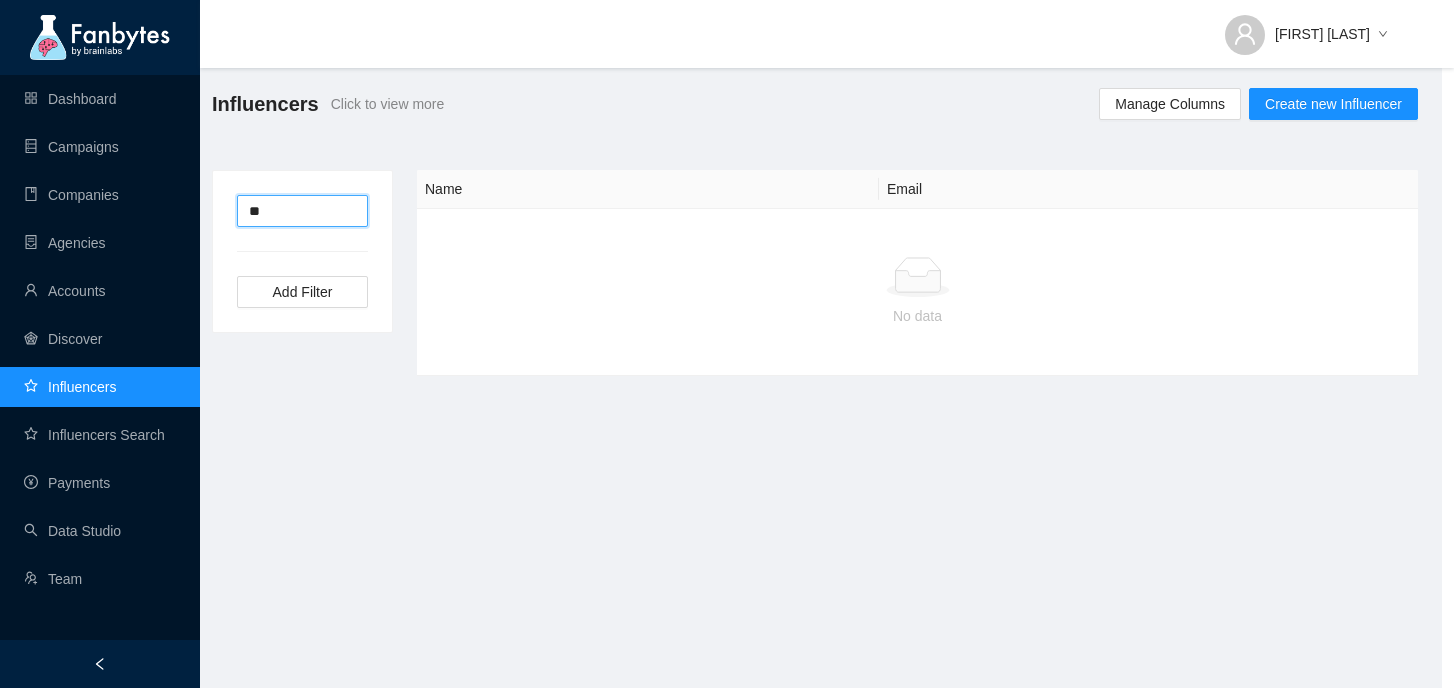 type on "*" 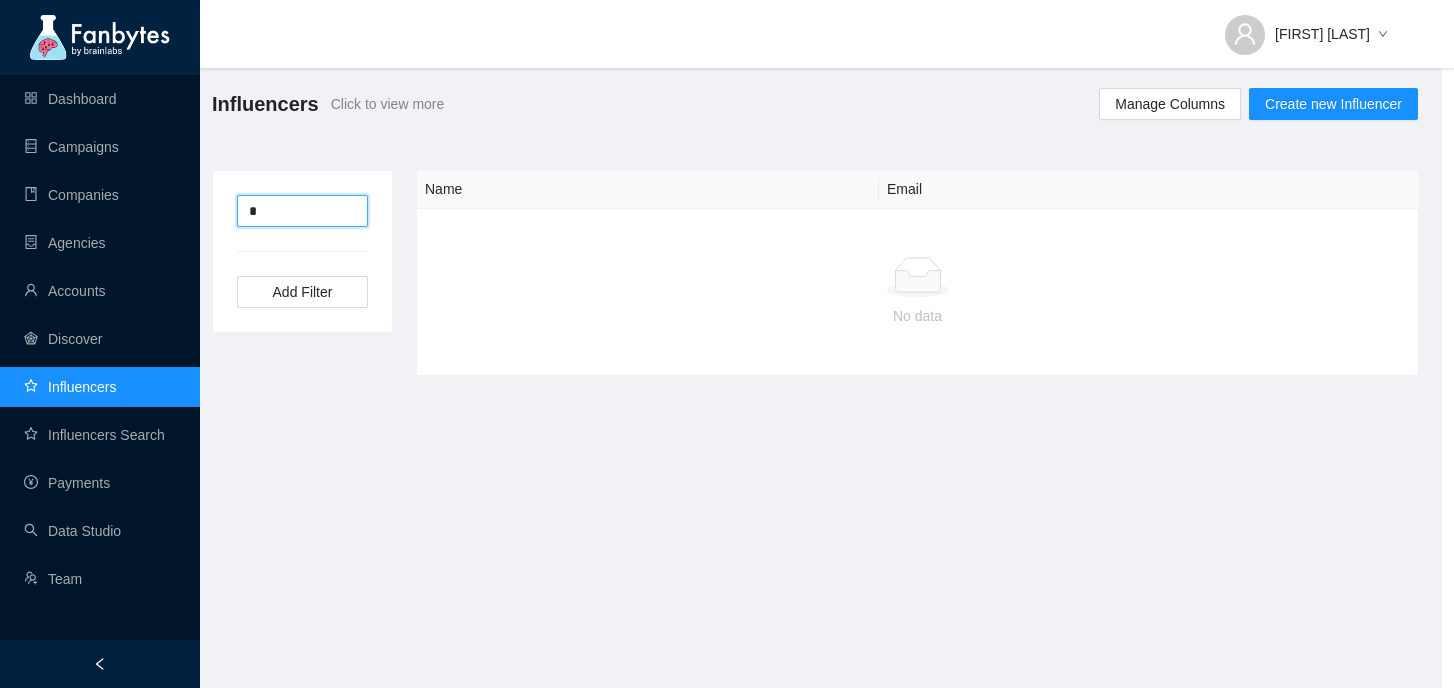 type 